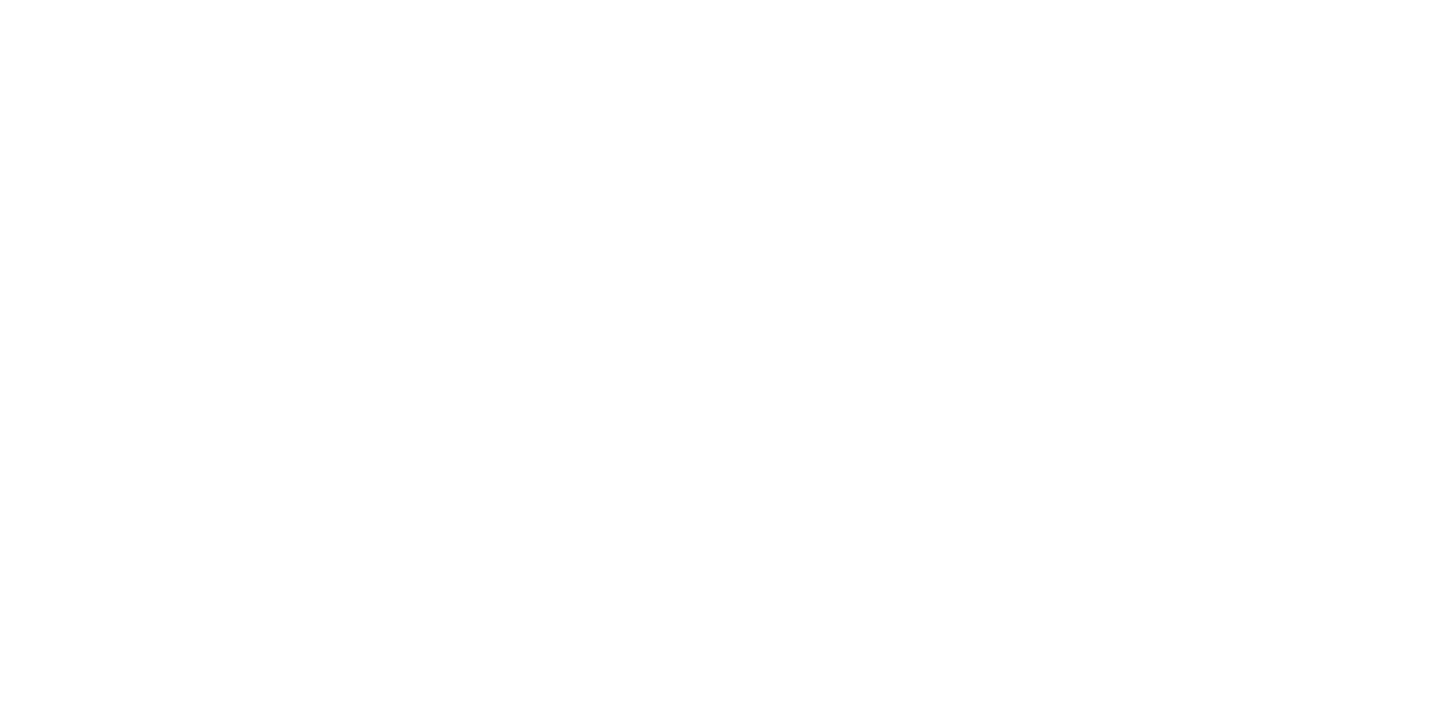 scroll, scrollTop: 0, scrollLeft: 0, axis: both 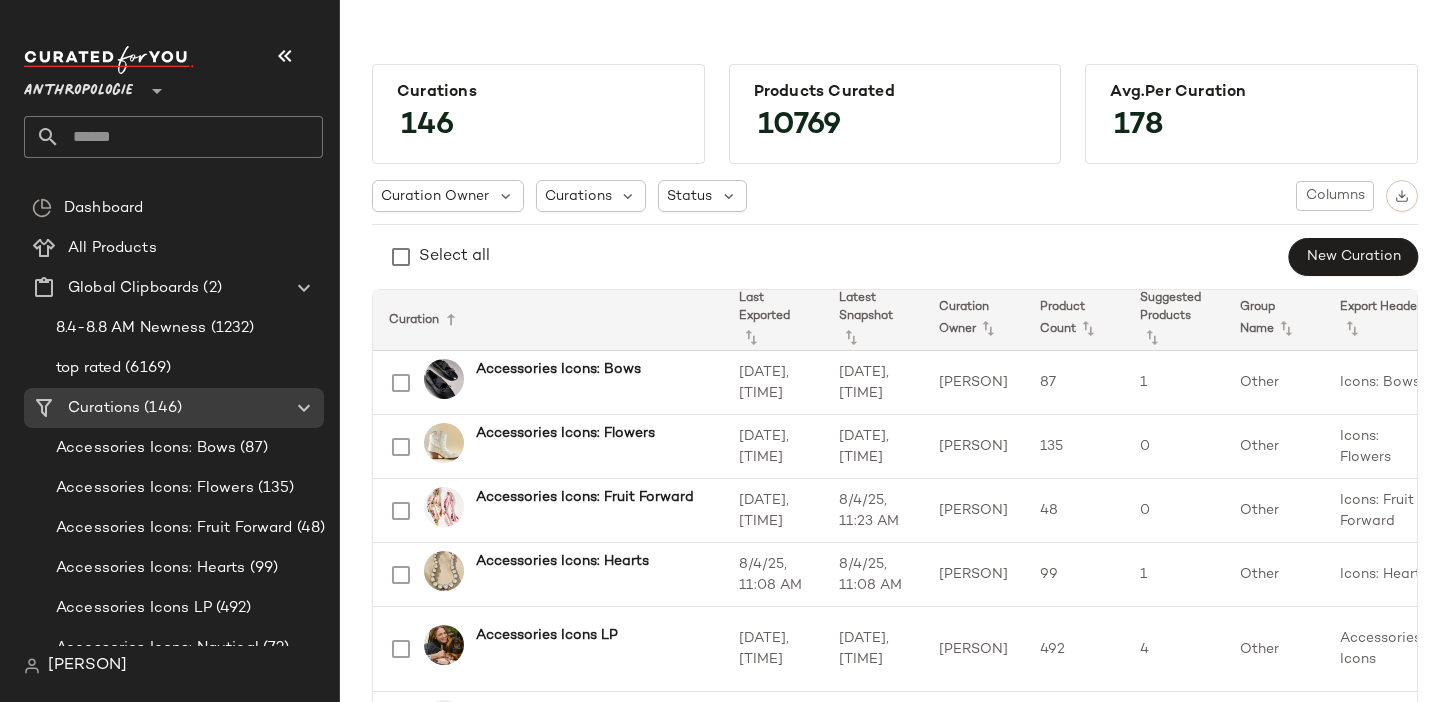 click on "Anthropologie" at bounding box center [78, 86] 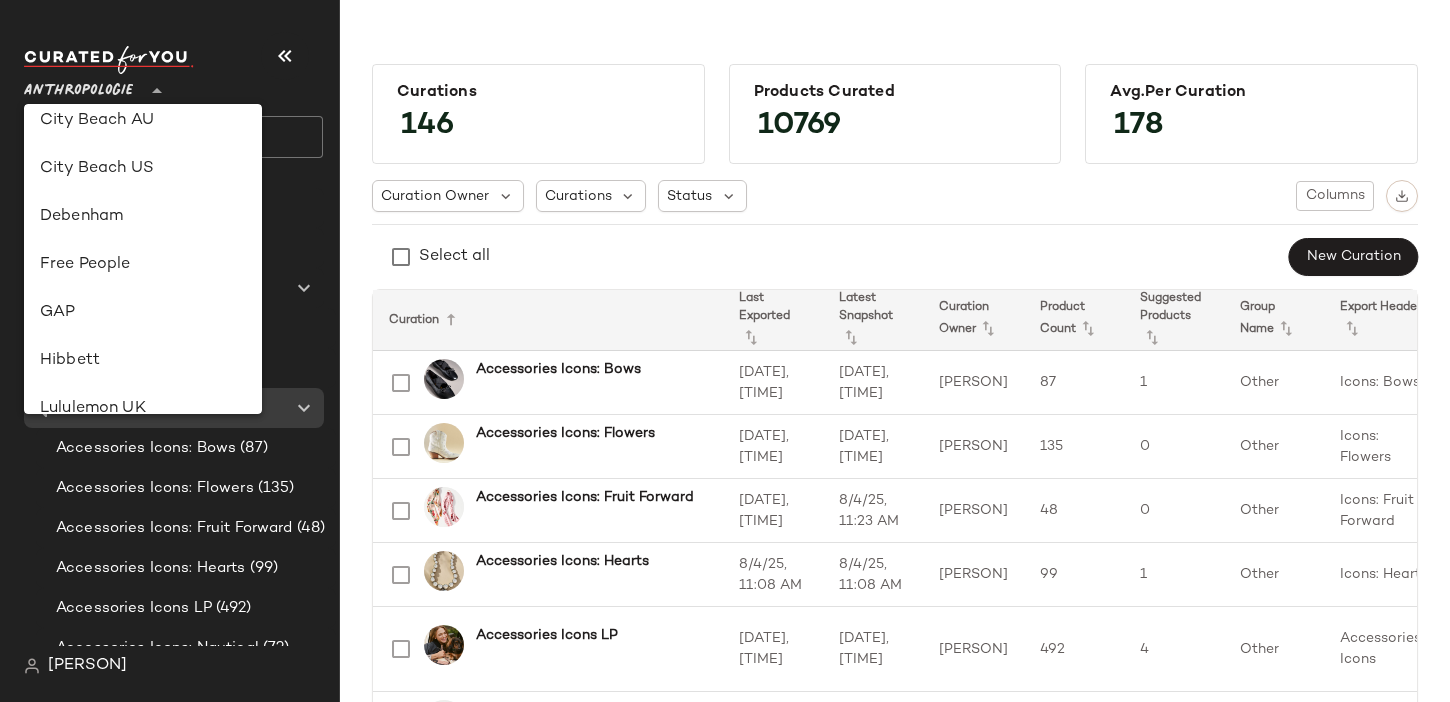 scroll, scrollTop: 348, scrollLeft: 0, axis: vertical 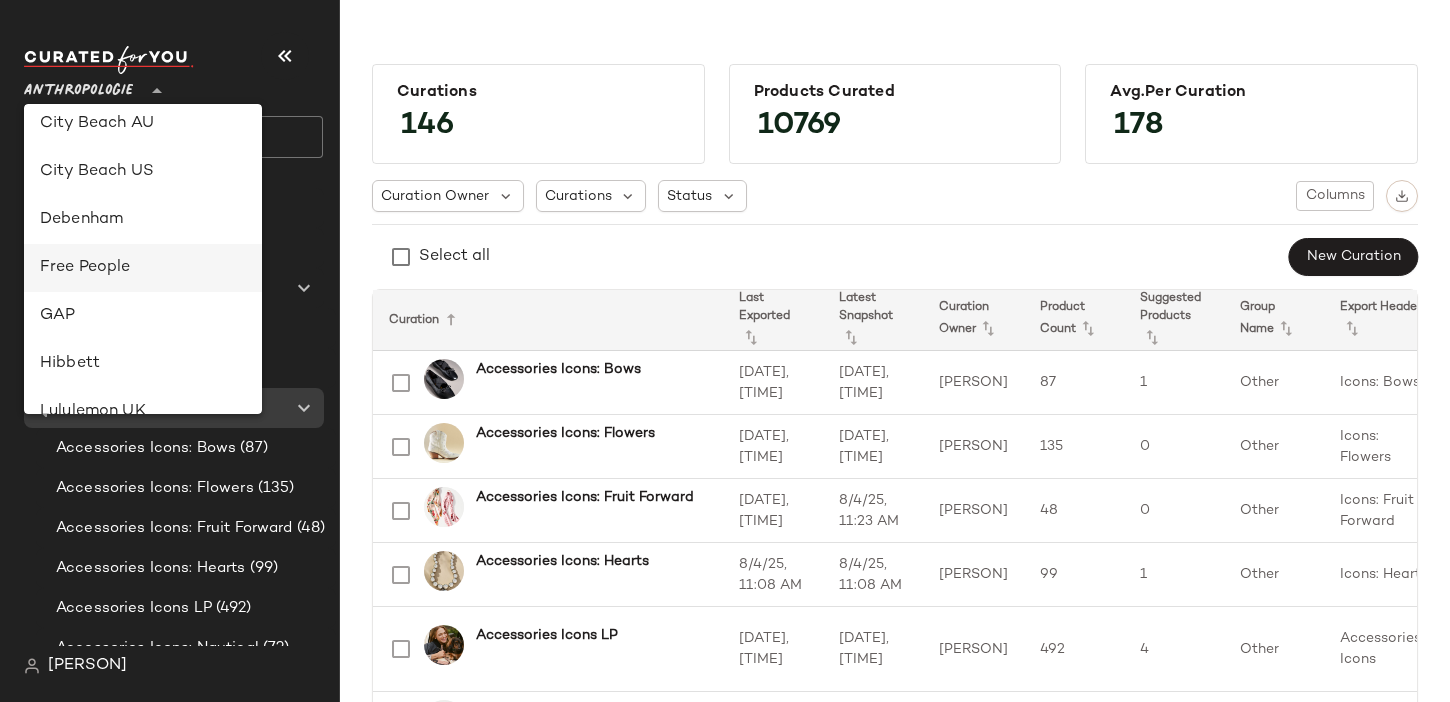 click on "Free People" at bounding box center [143, 268] 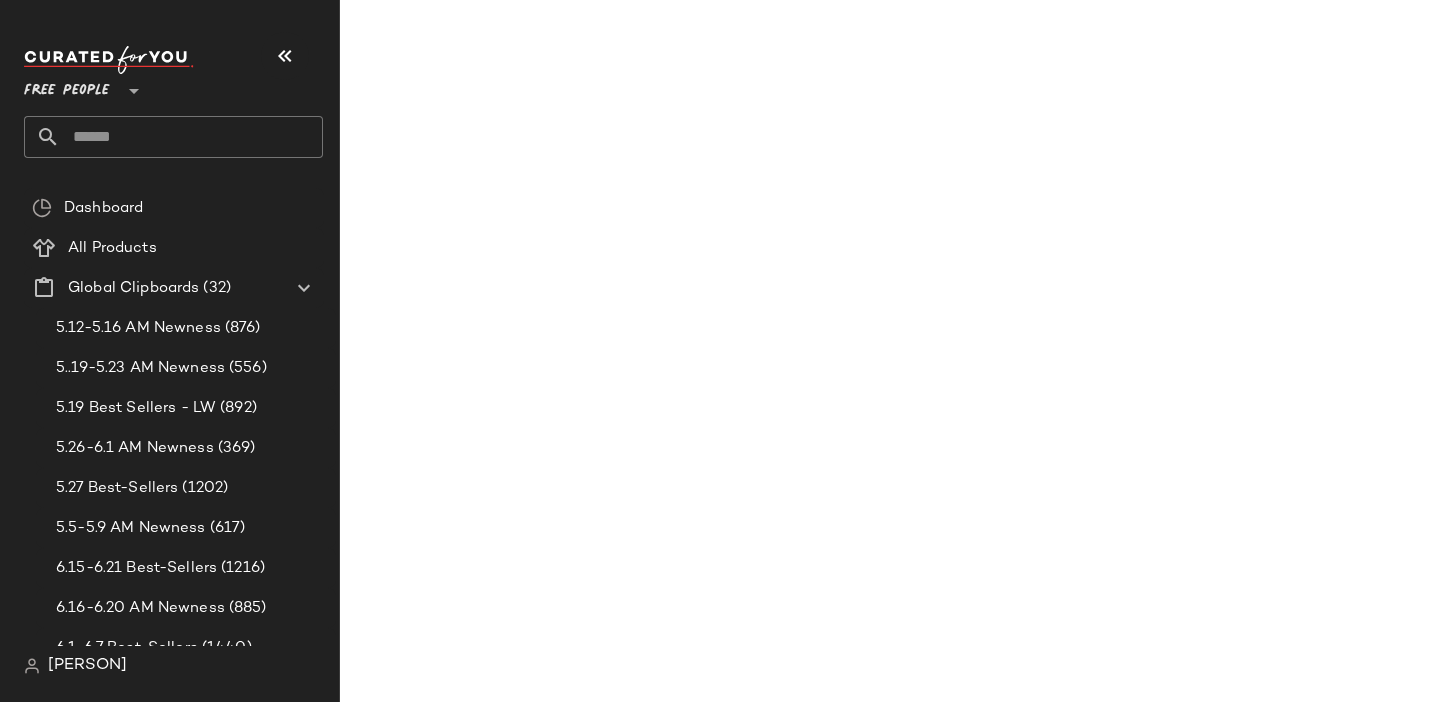 click 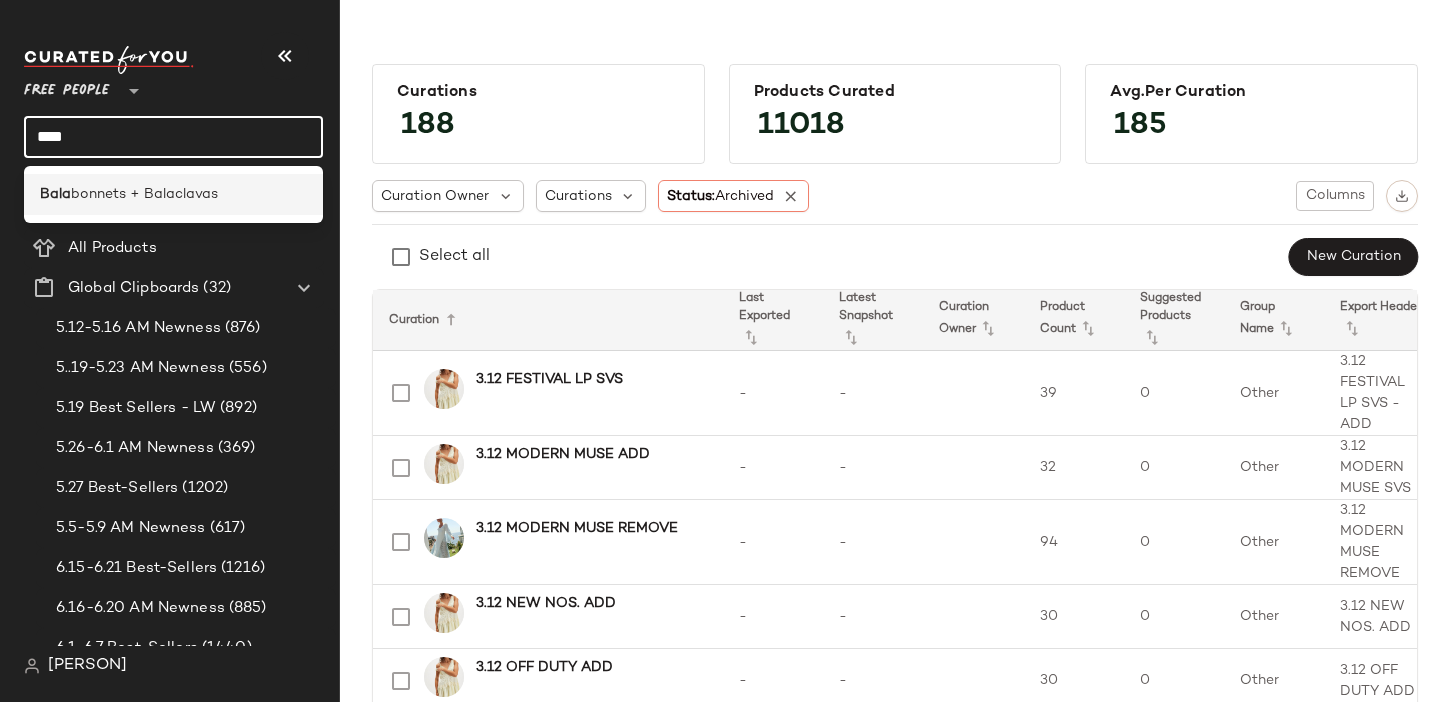 type on "****" 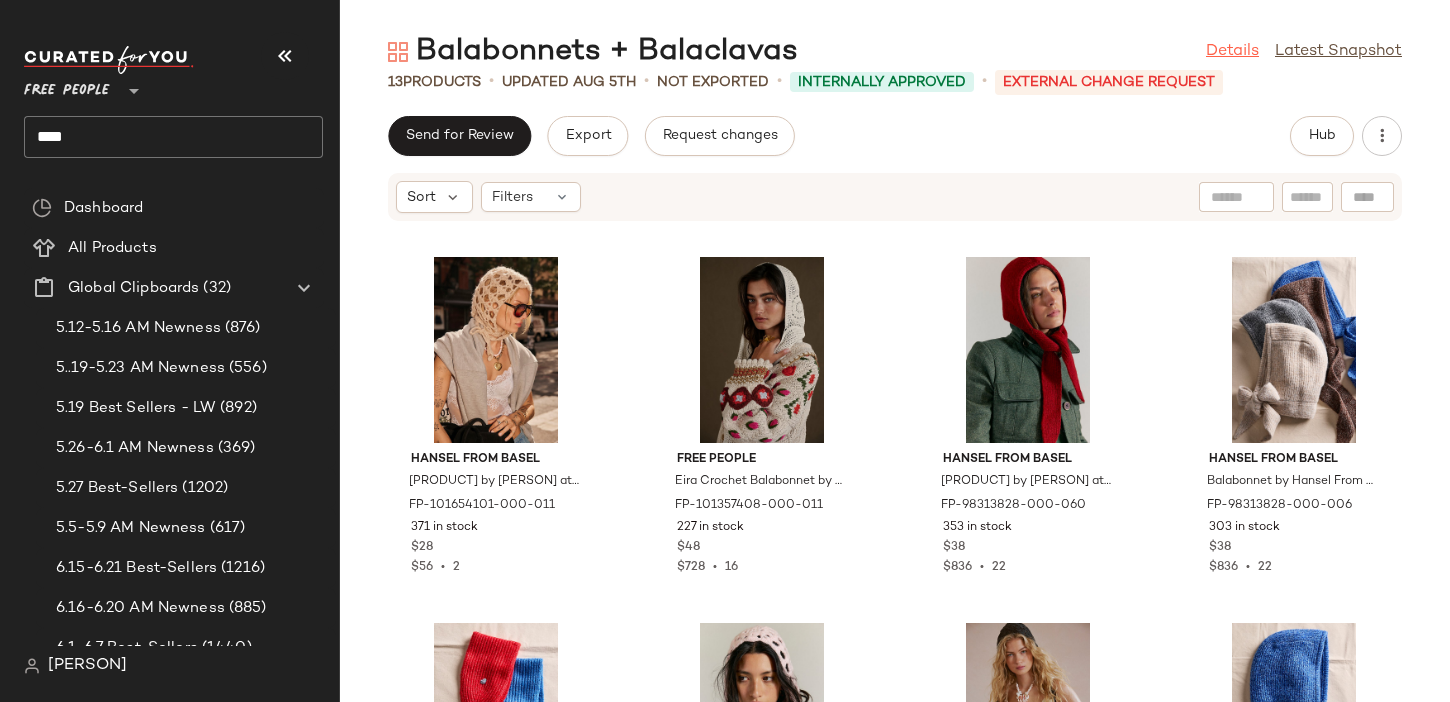 click on "Details" at bounding box center (1232, 52) 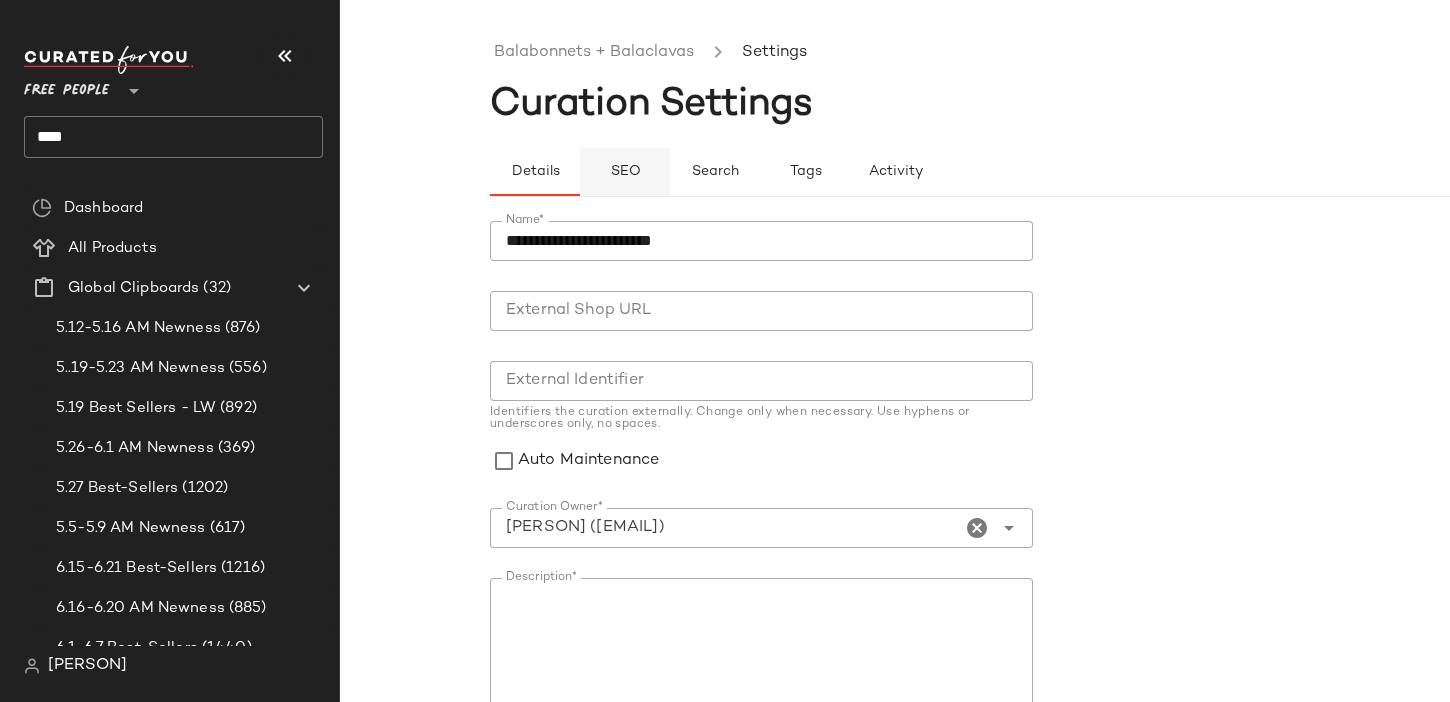 click on "SEO" 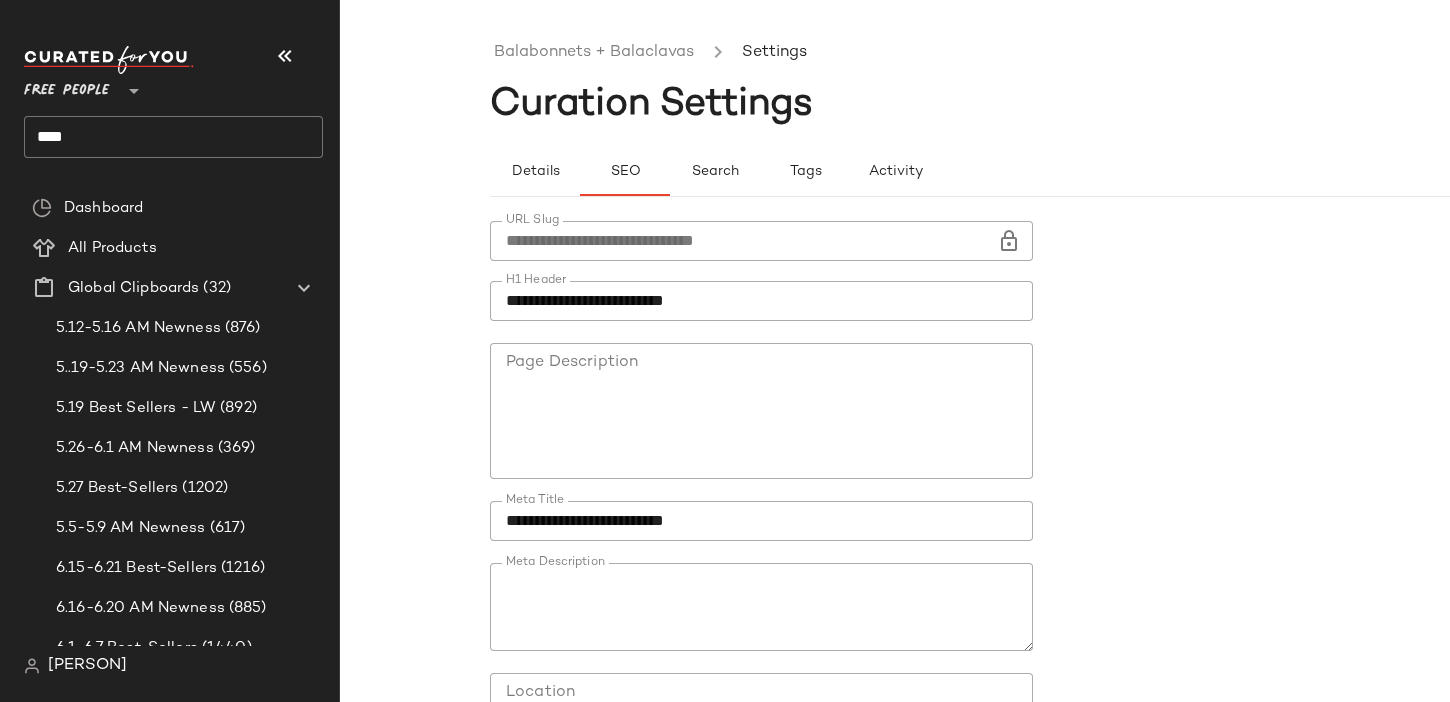 click on "**********" 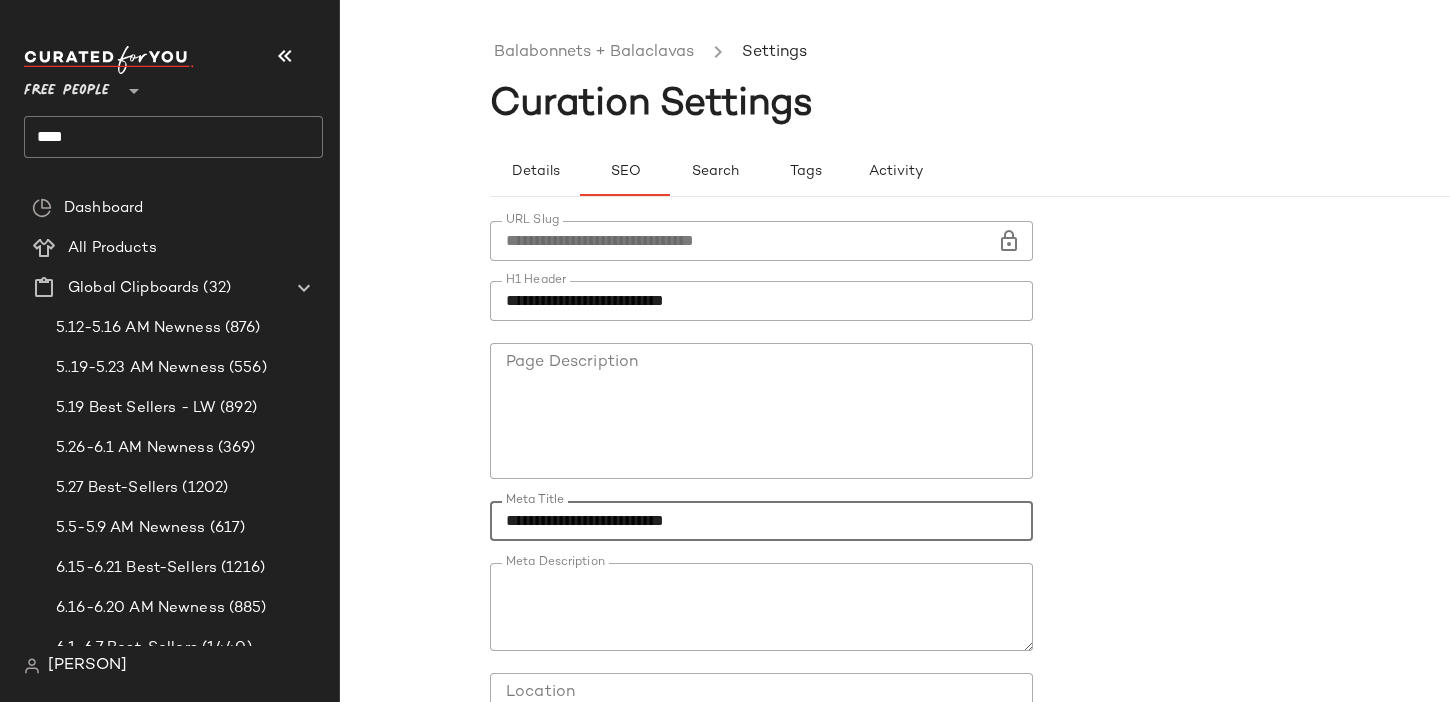 click on "**********" 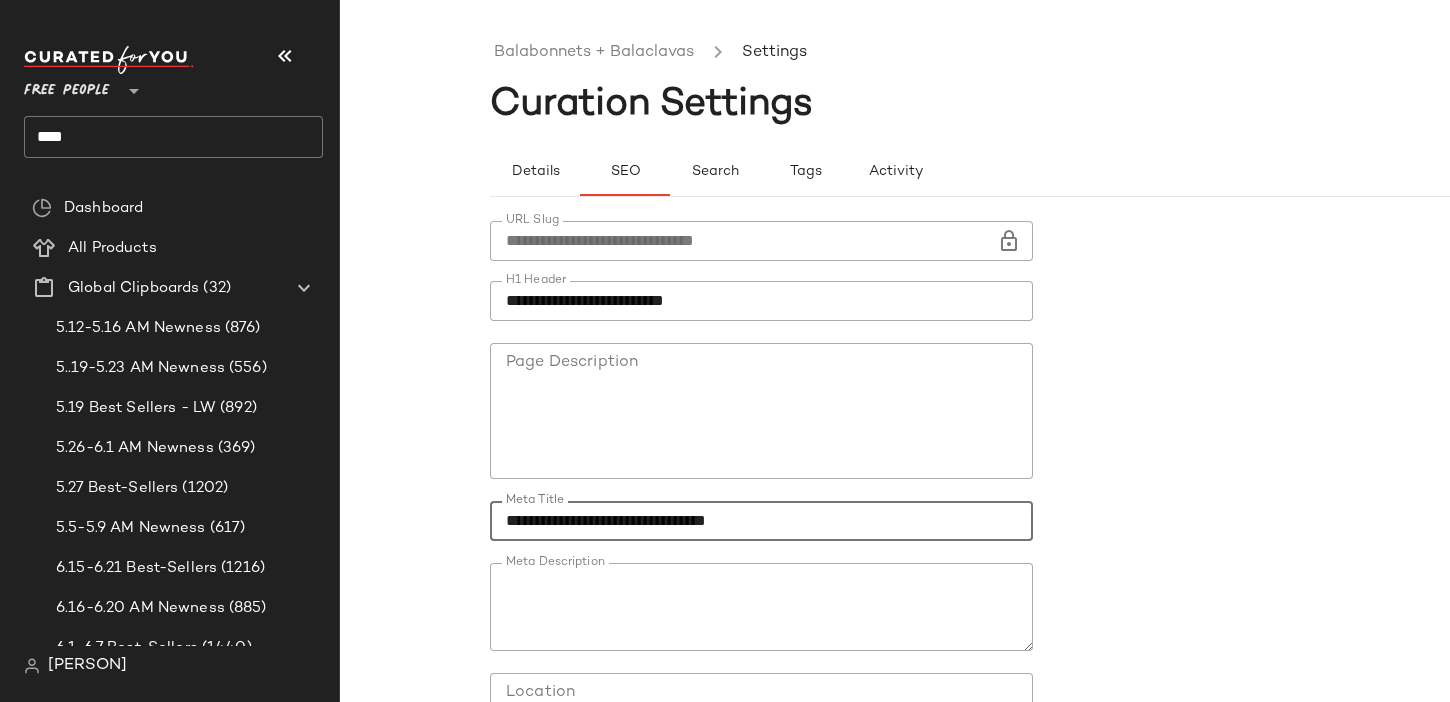 scroll, scrollTop: 180, scrollLeft: 0, axis: vertical 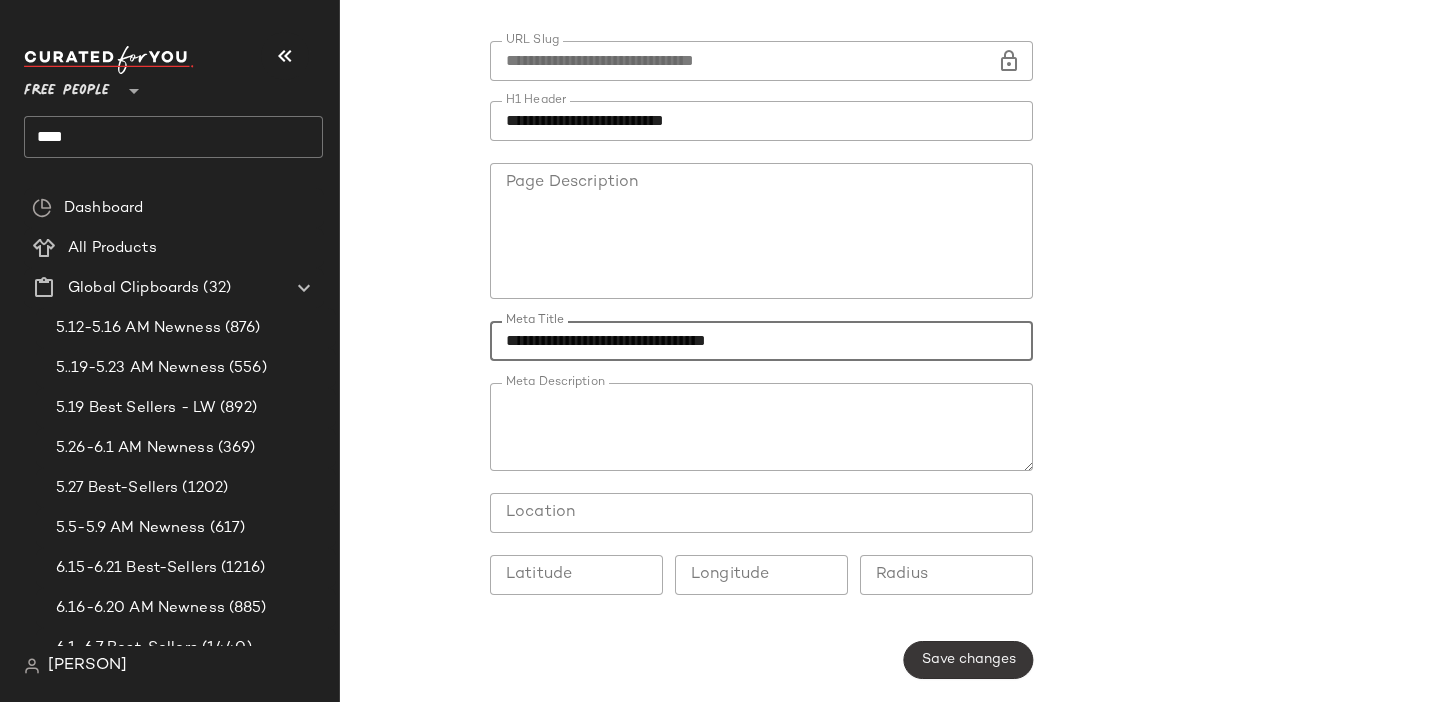 type on "**********" 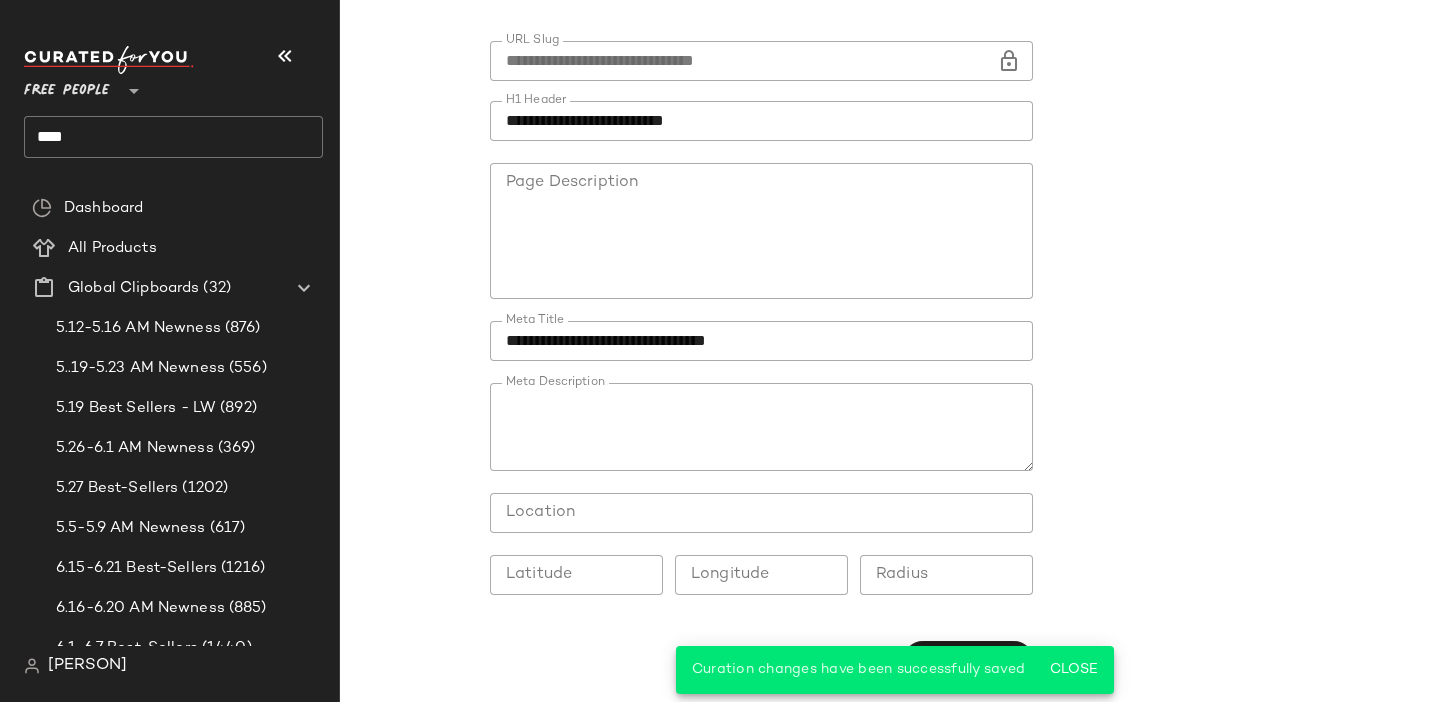 scroll, scrollTop: 0, scrollLeft: 0, axis: both 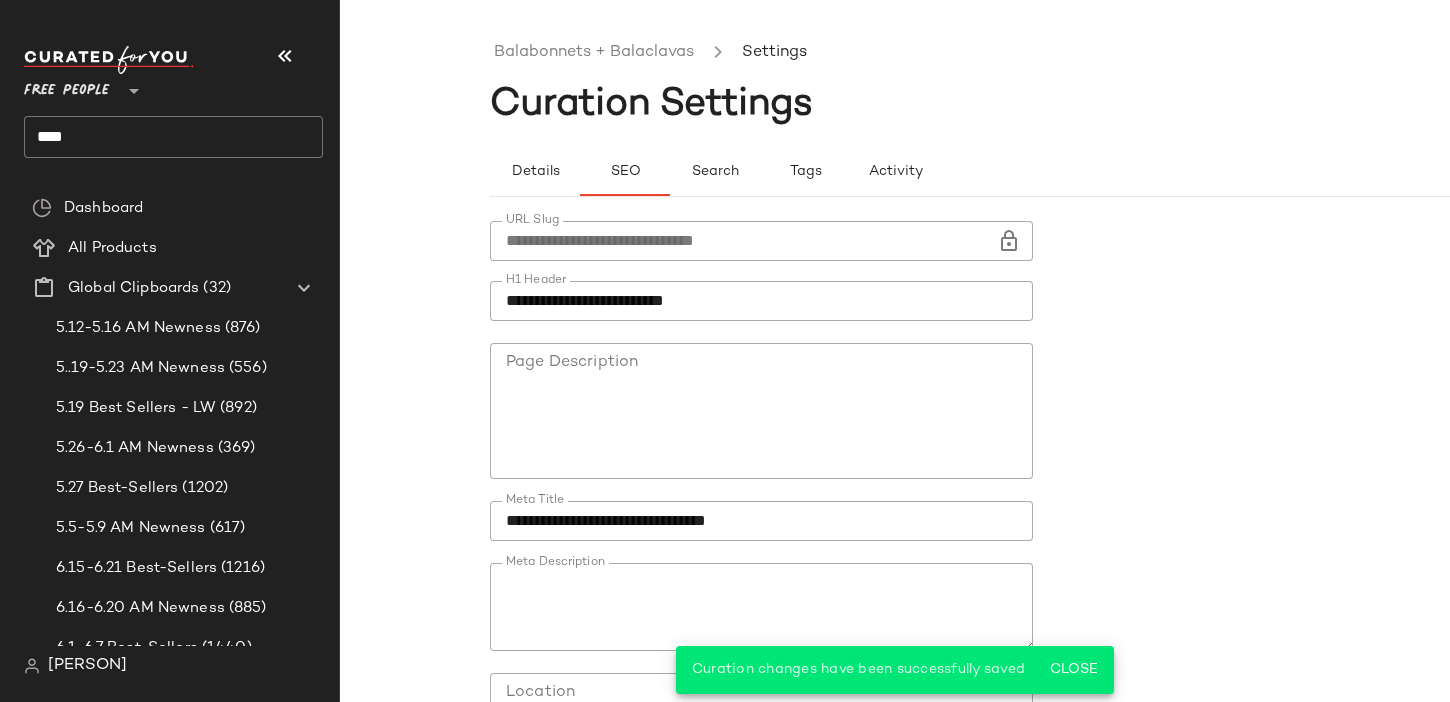 click on "Location Location Latitude Latitude Longitude Longitude Radius Radius Save changes" 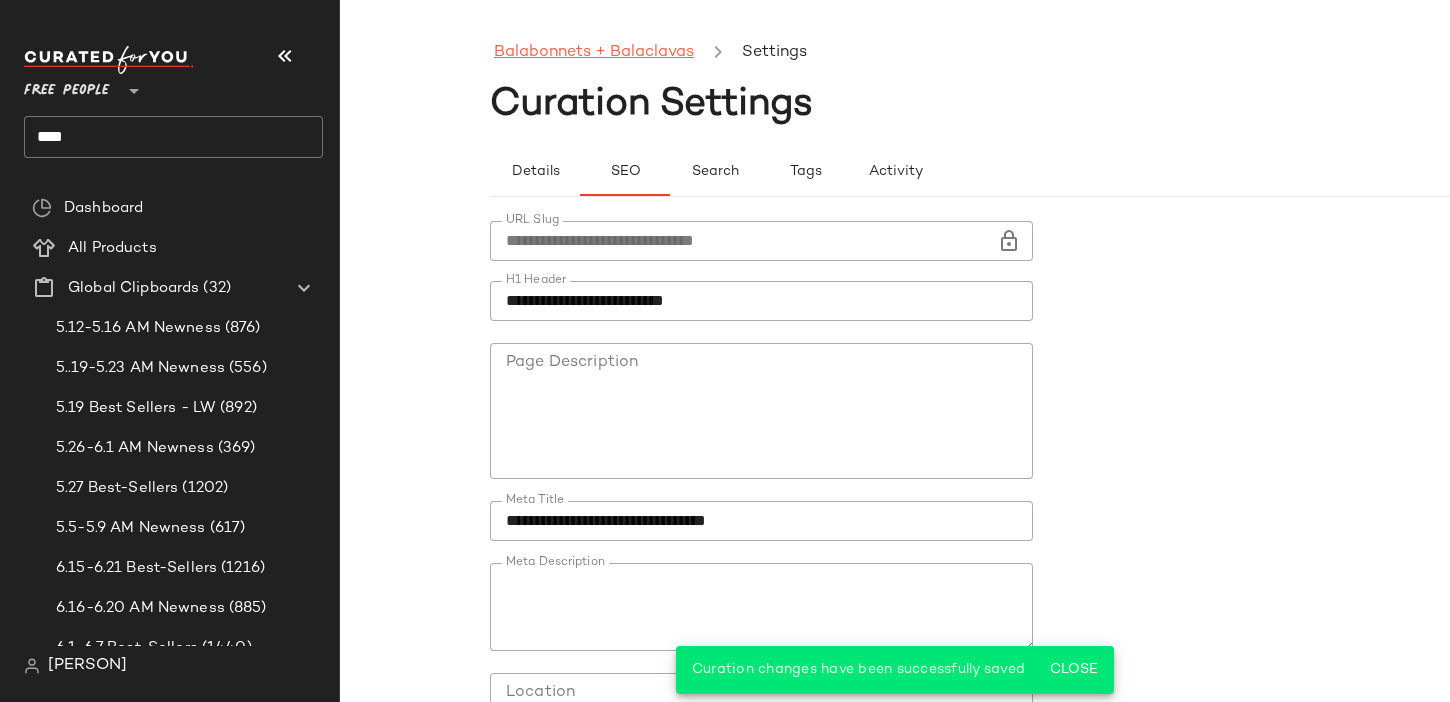 click on "Balabonnets + Balaclavas" at bounding box center [594, 53] 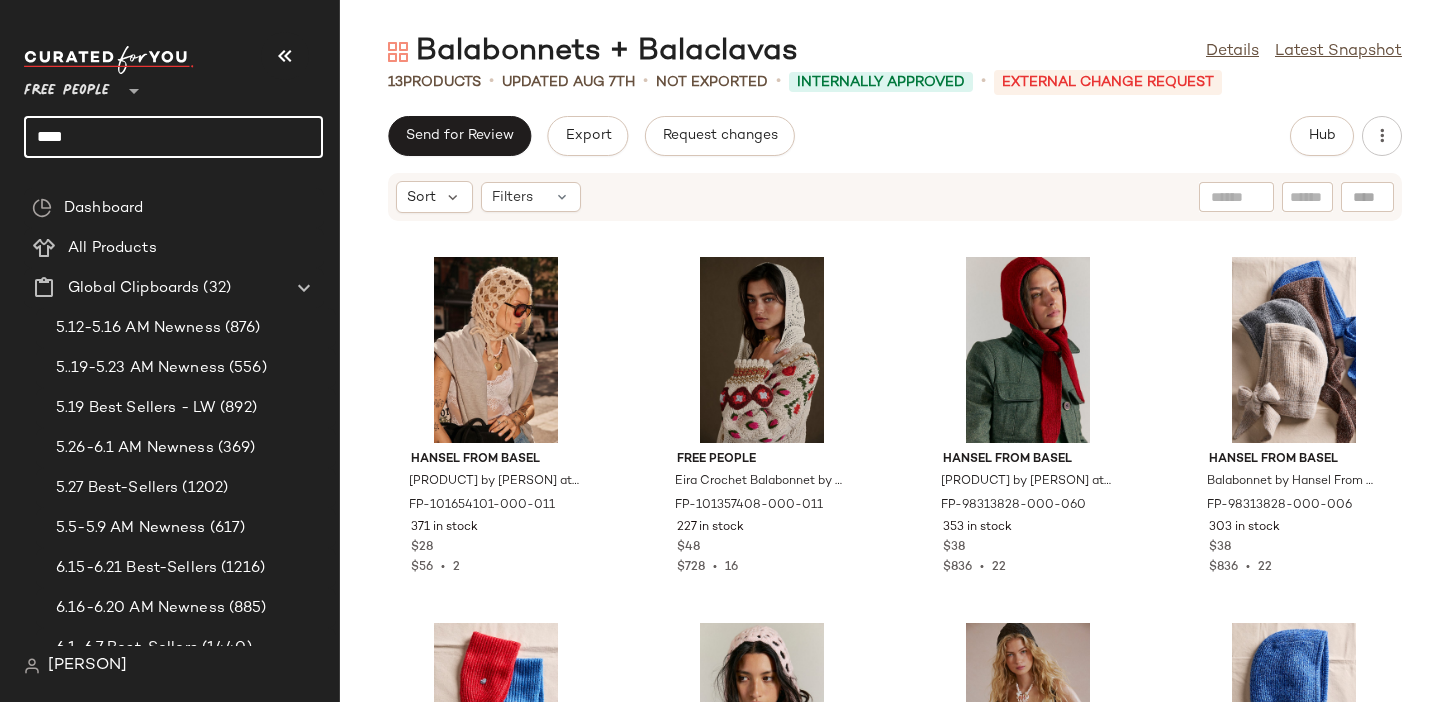 click on "****" 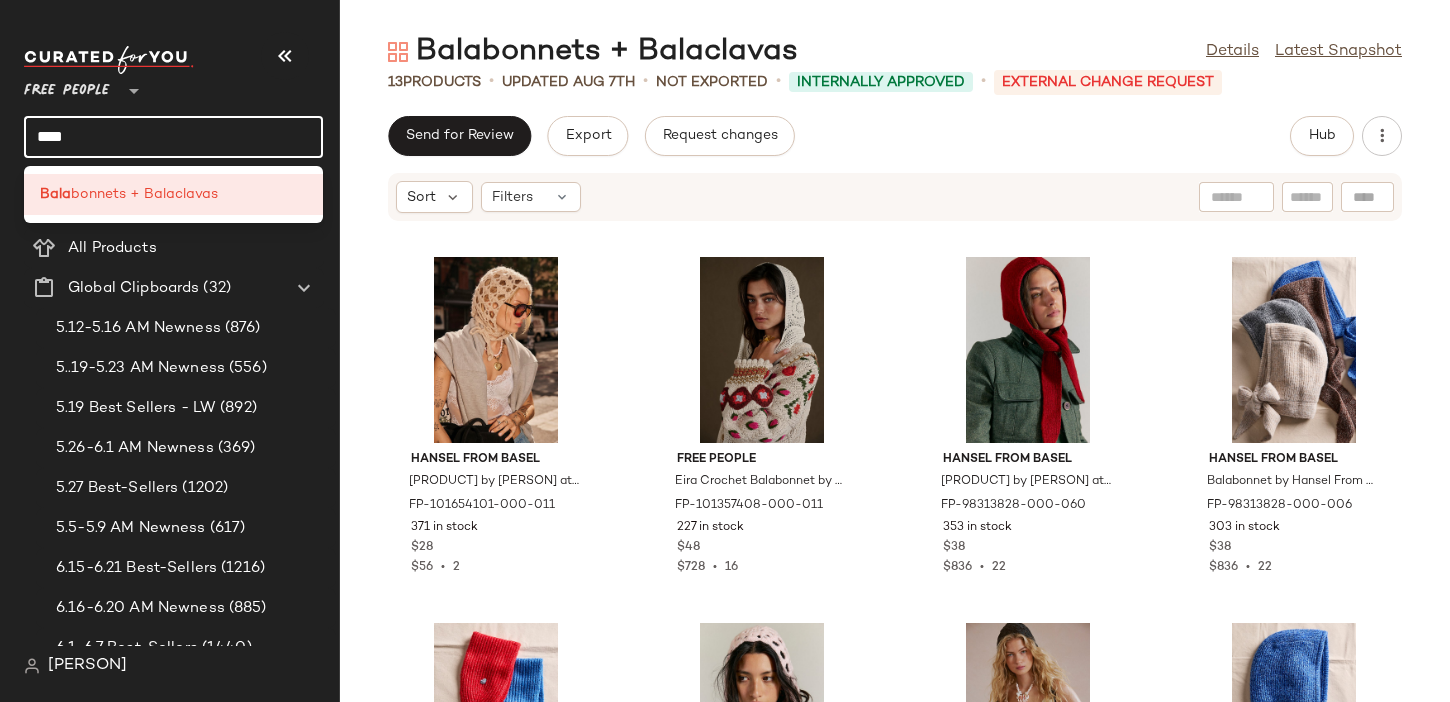 click on "****" 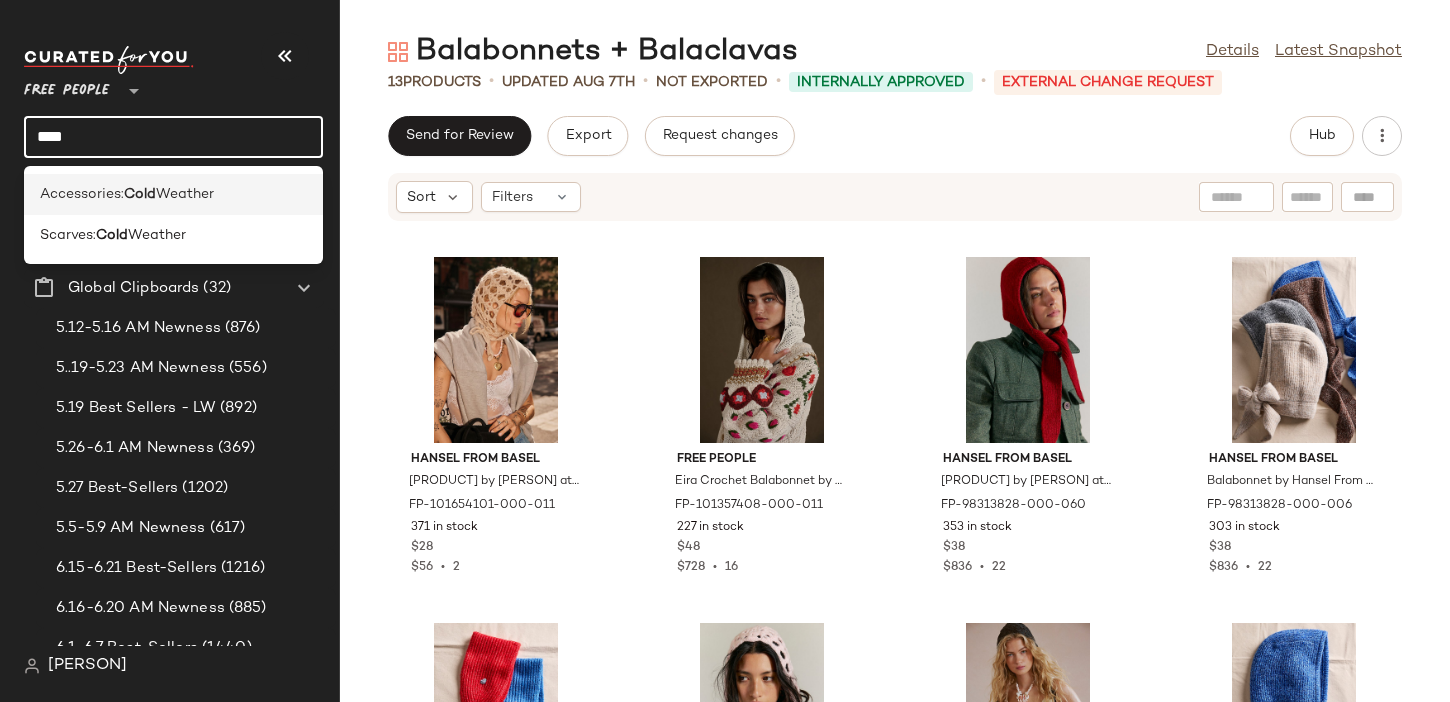 type on "****" 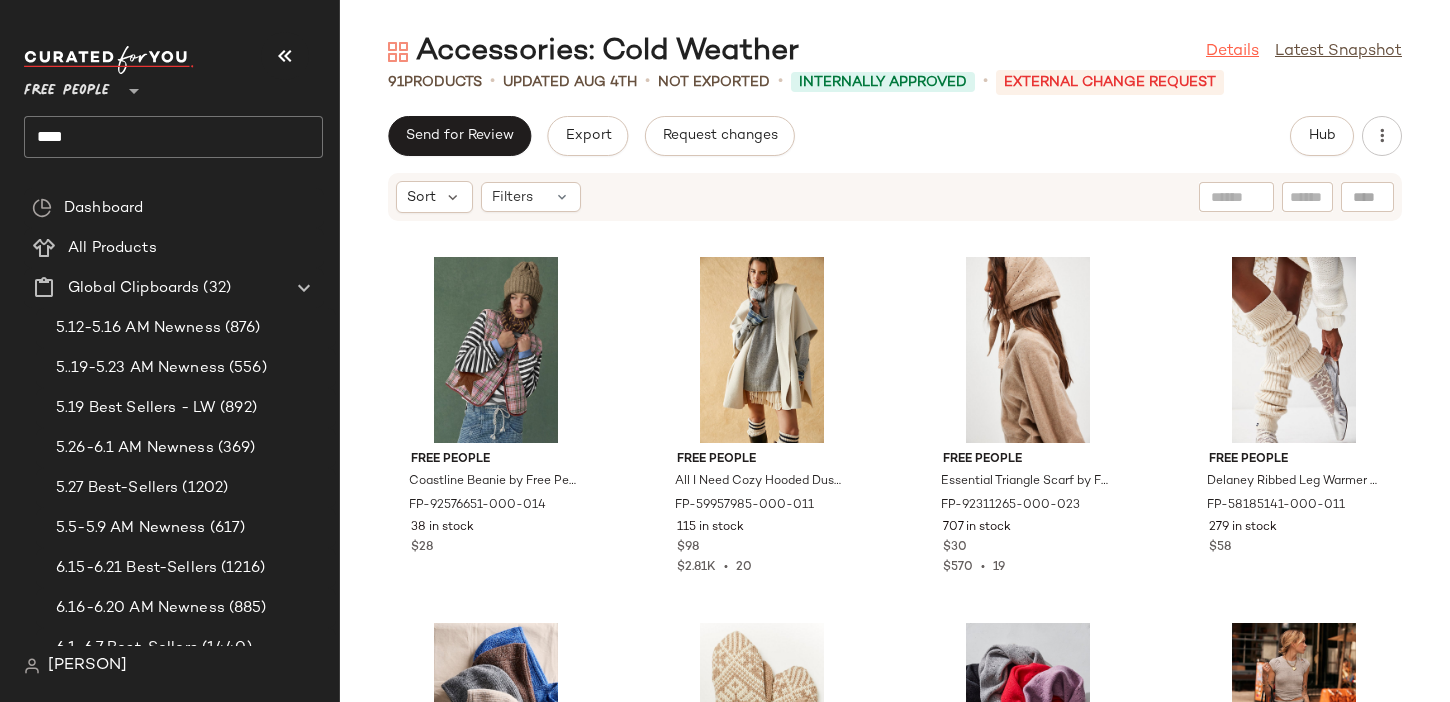 click on "Details" at bounding box center [1232, 52] 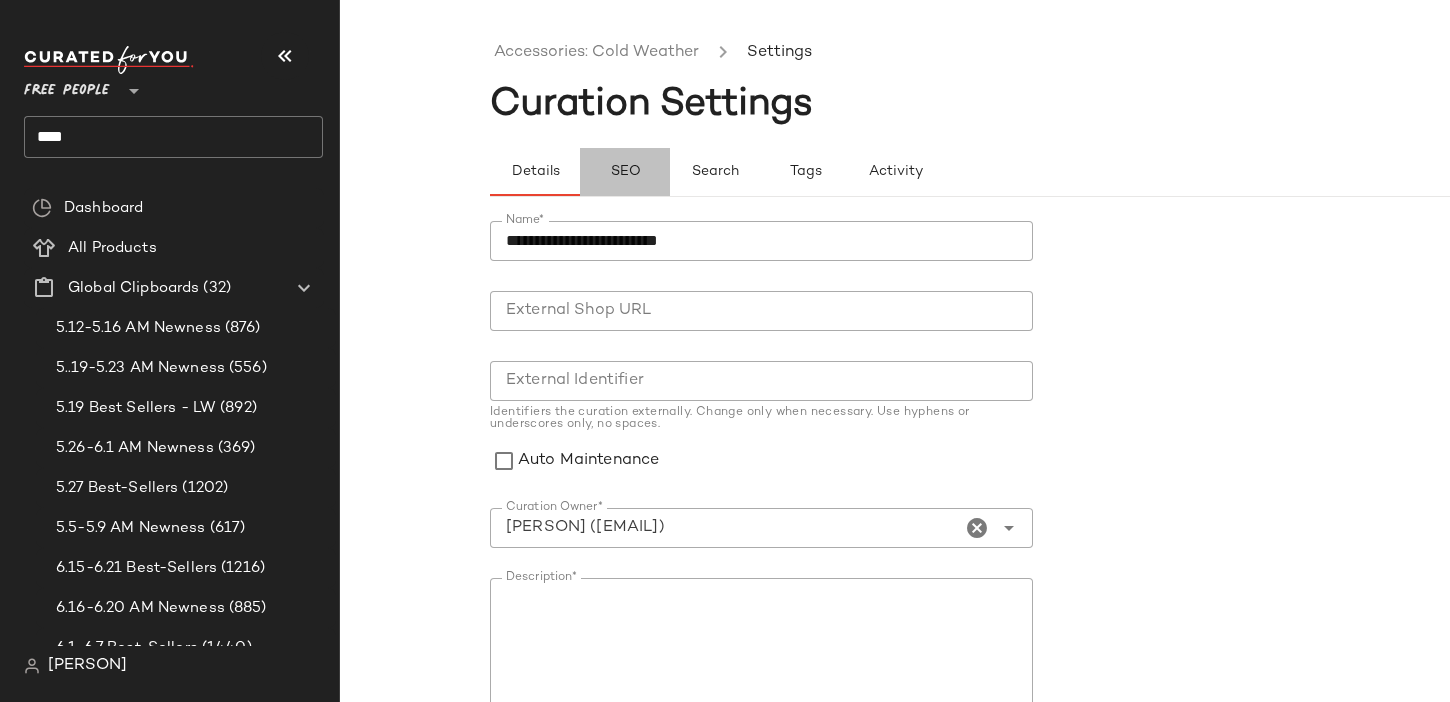 click on "SEO" 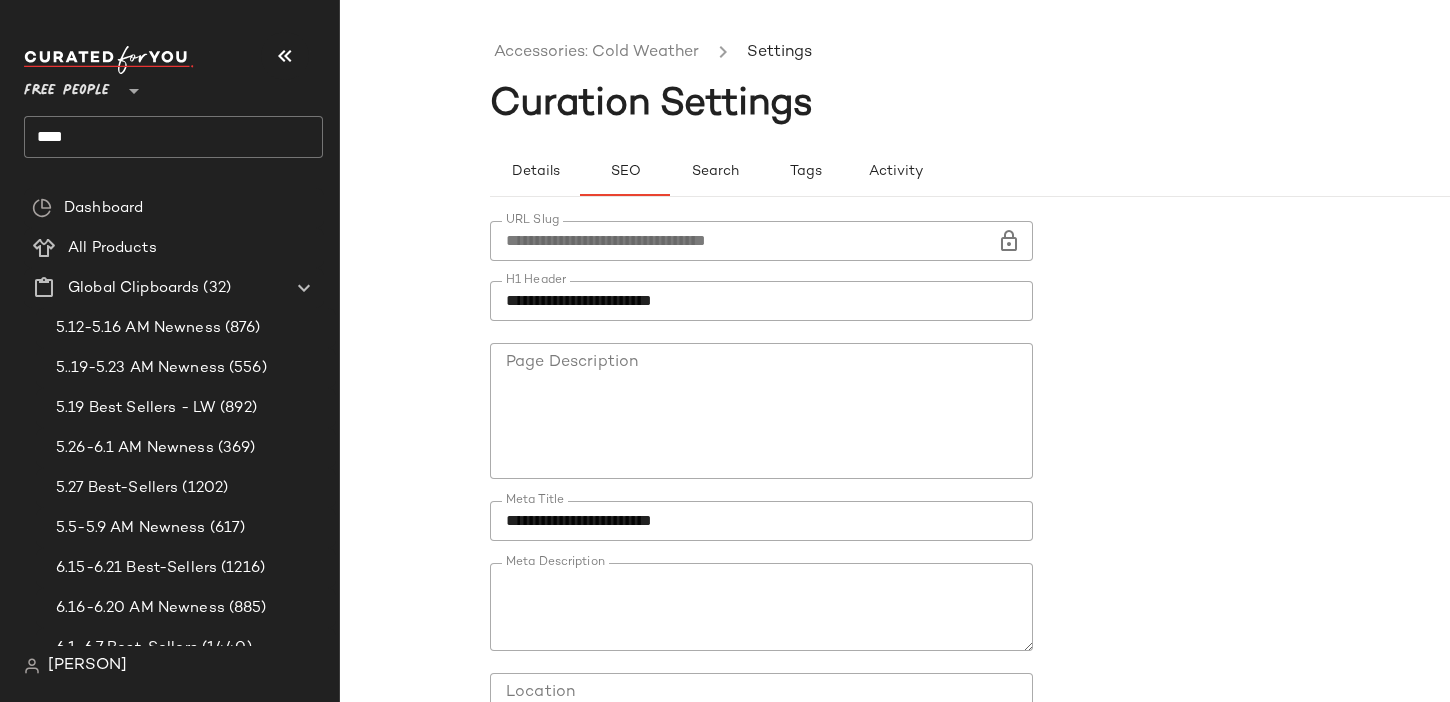 click on "**********" 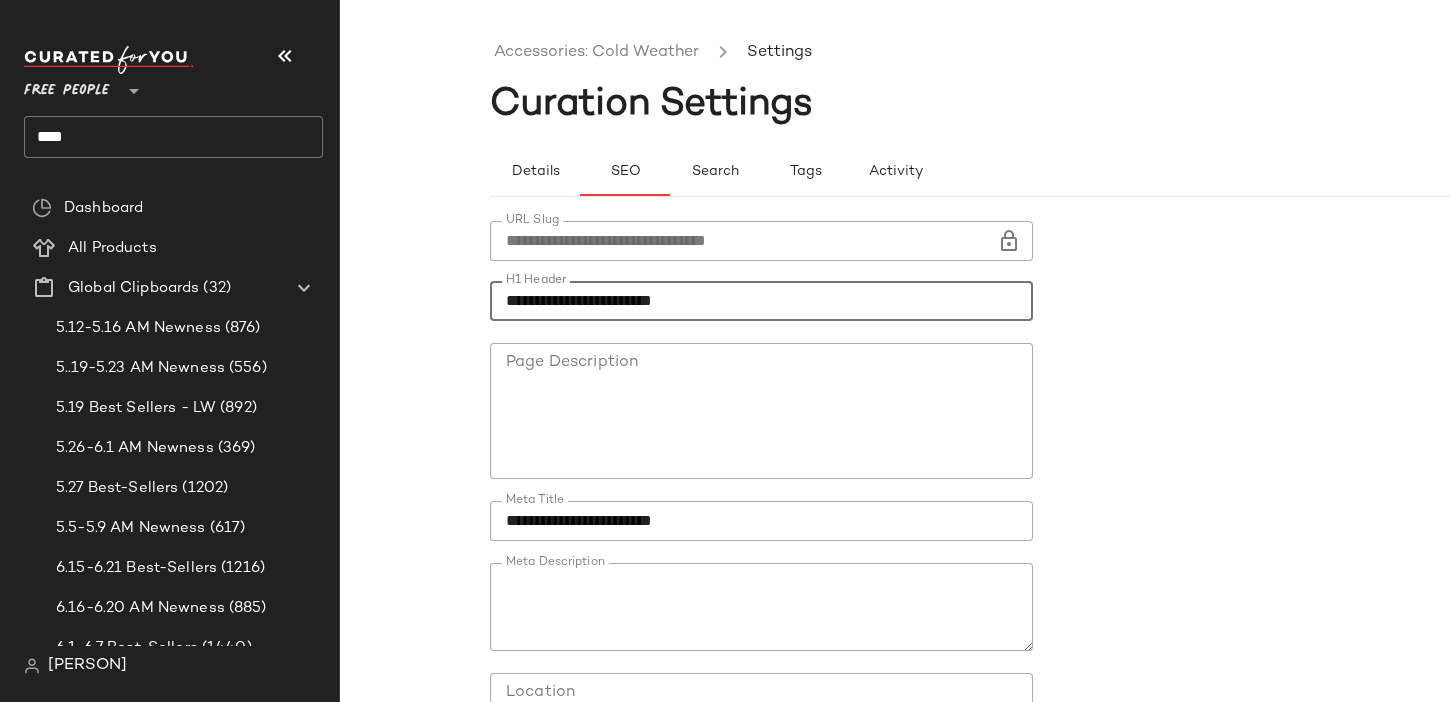 click on "**********" 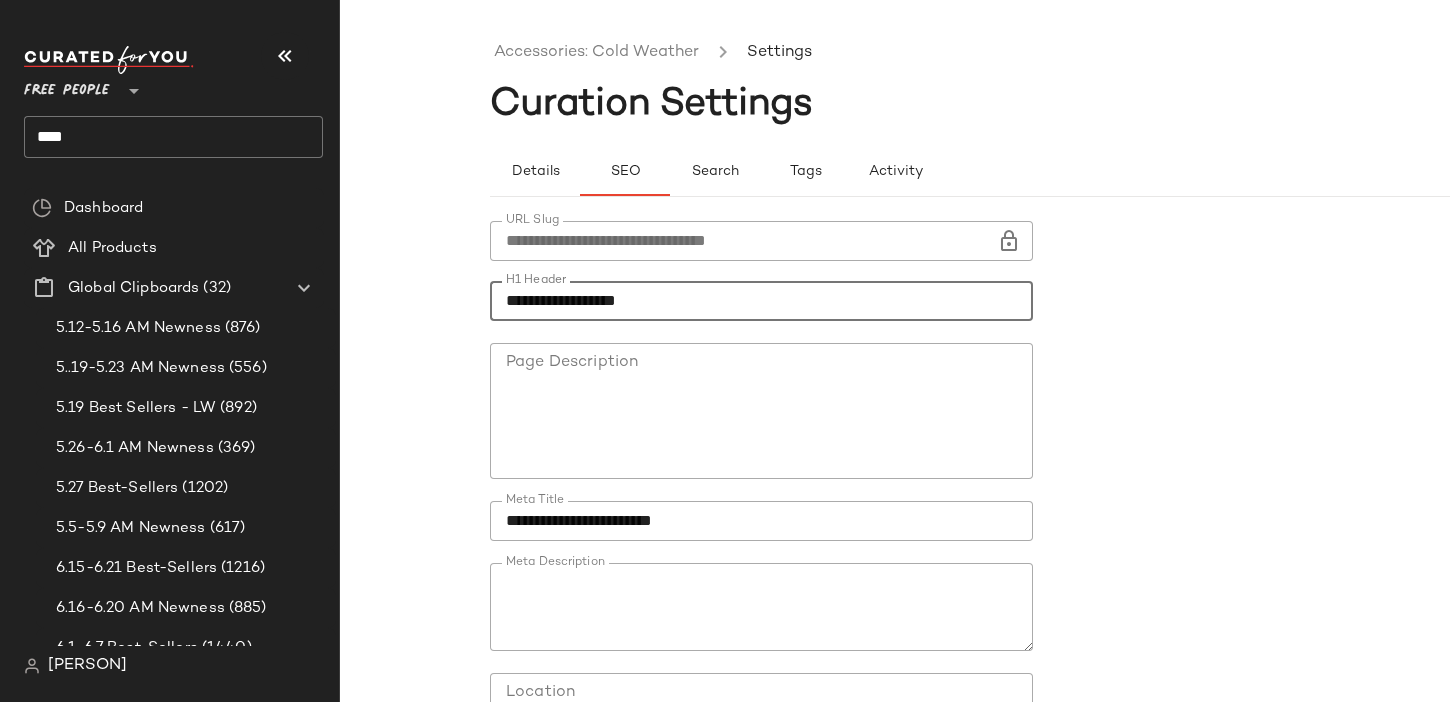 type on "**********" 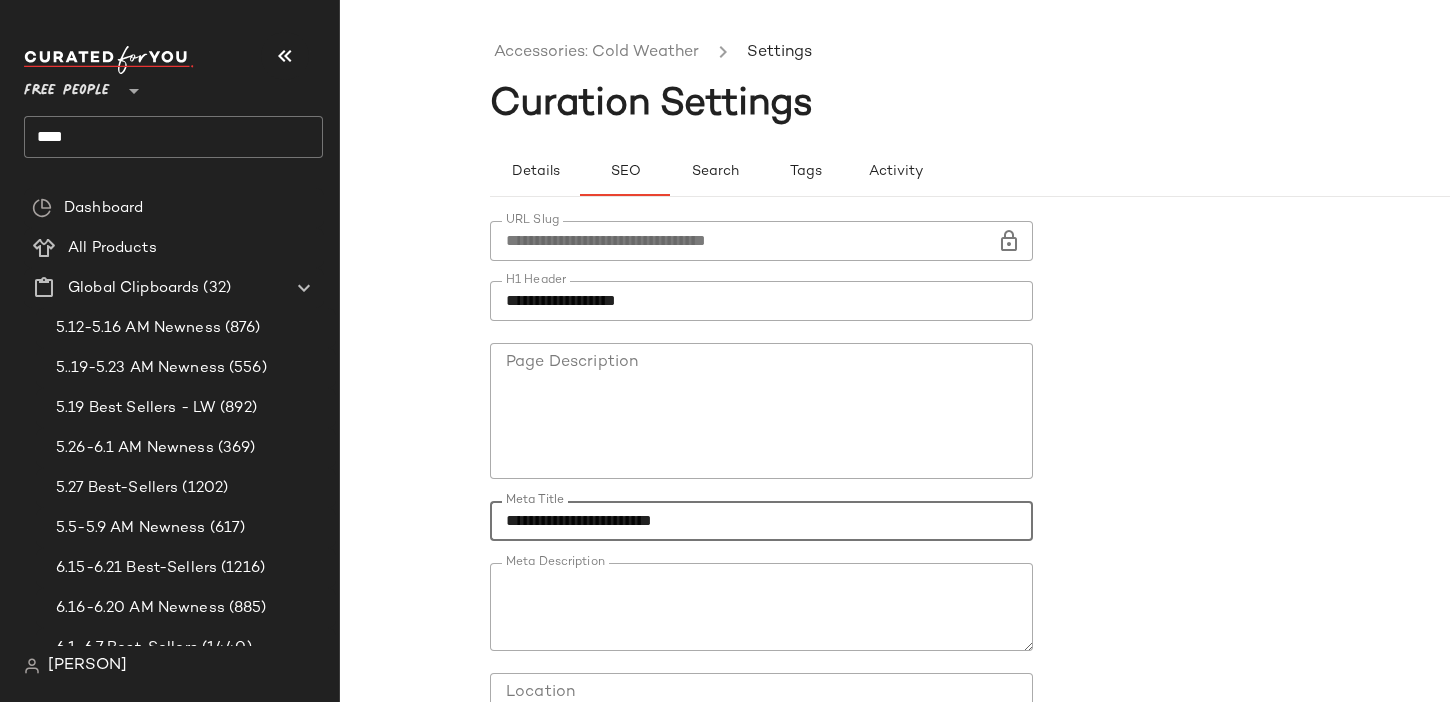 click on "**********" 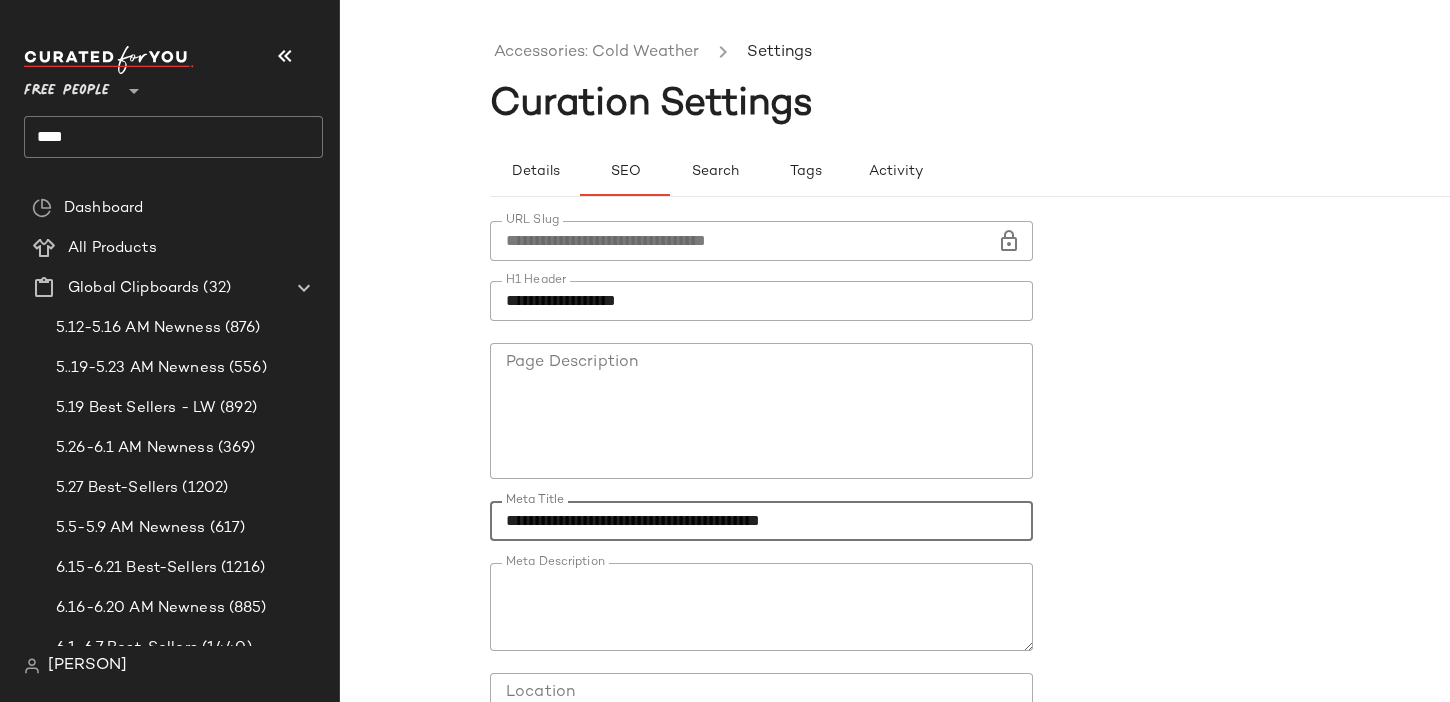 scroll, scrollTop: 180, scrollLeft: 0, axis: vertical 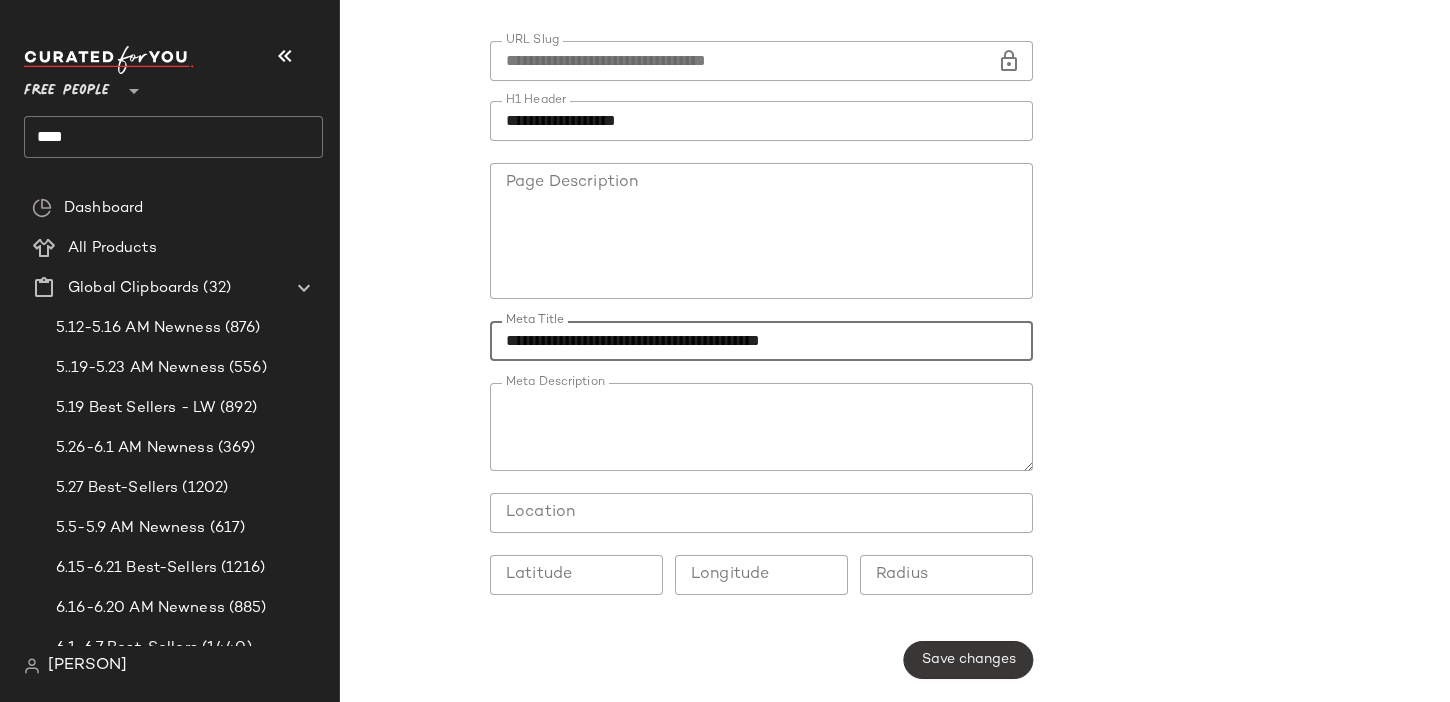 type on "**********" 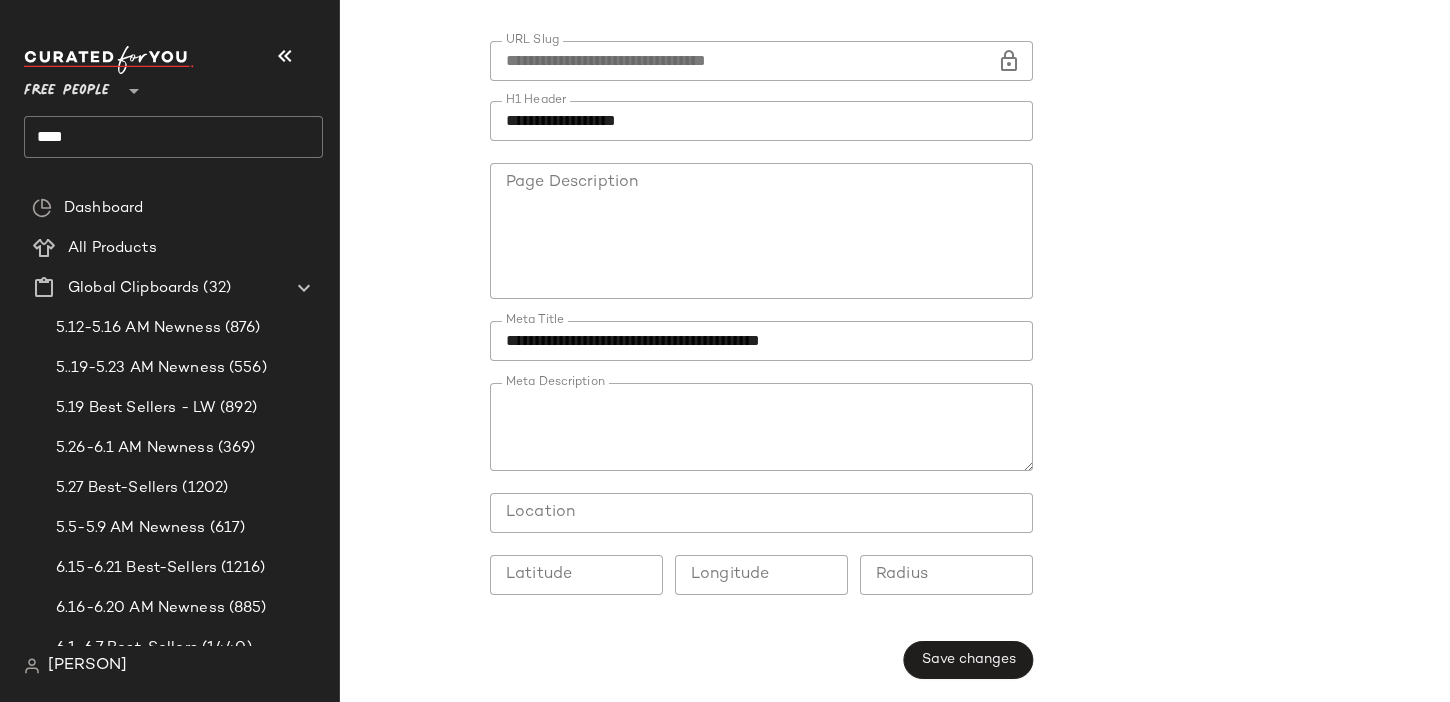 click on "****" 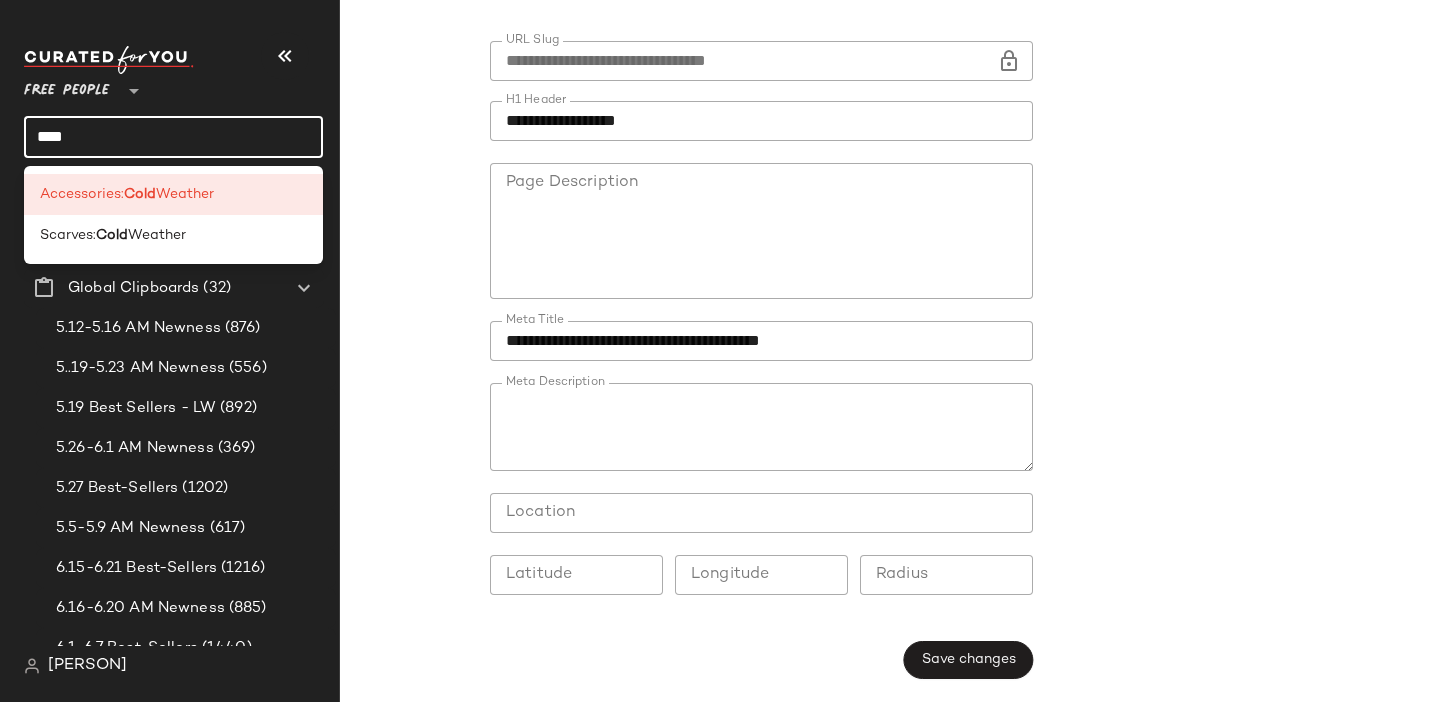 click on "****" 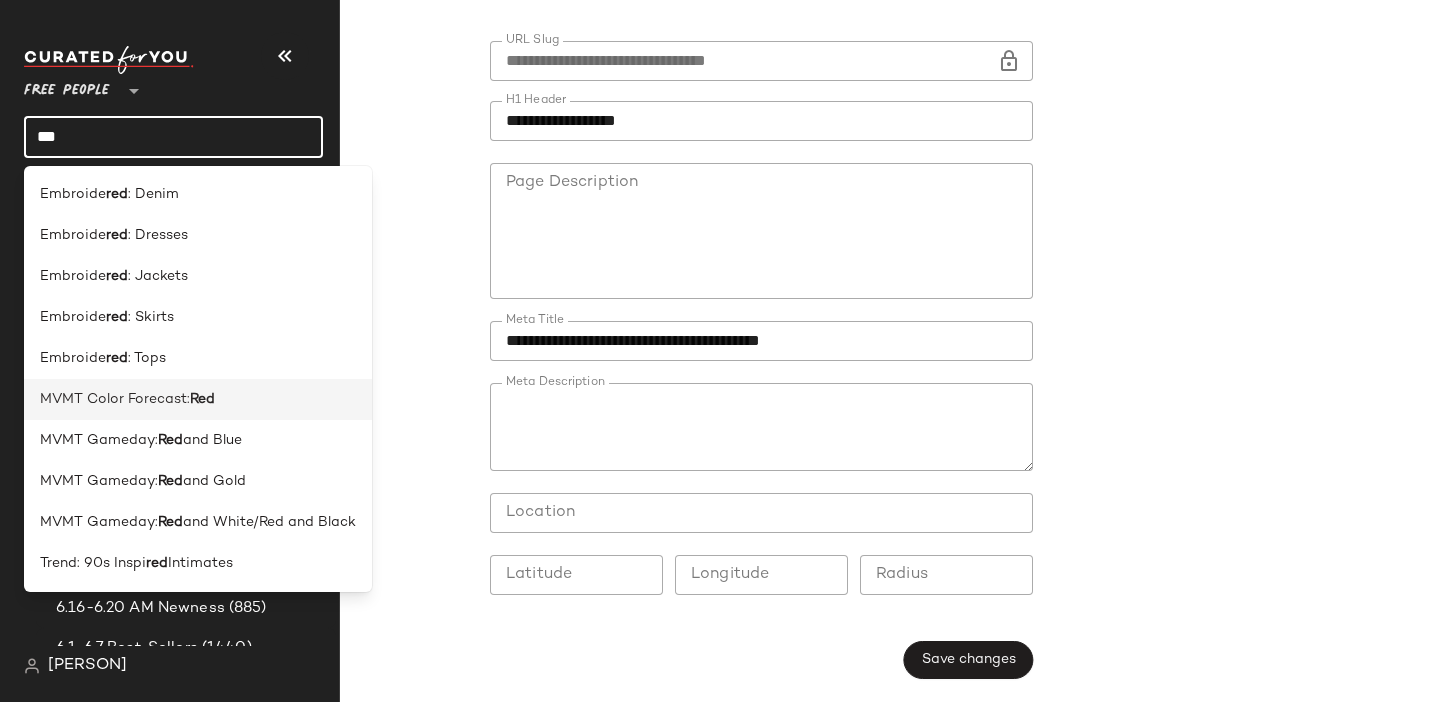 type on "***" 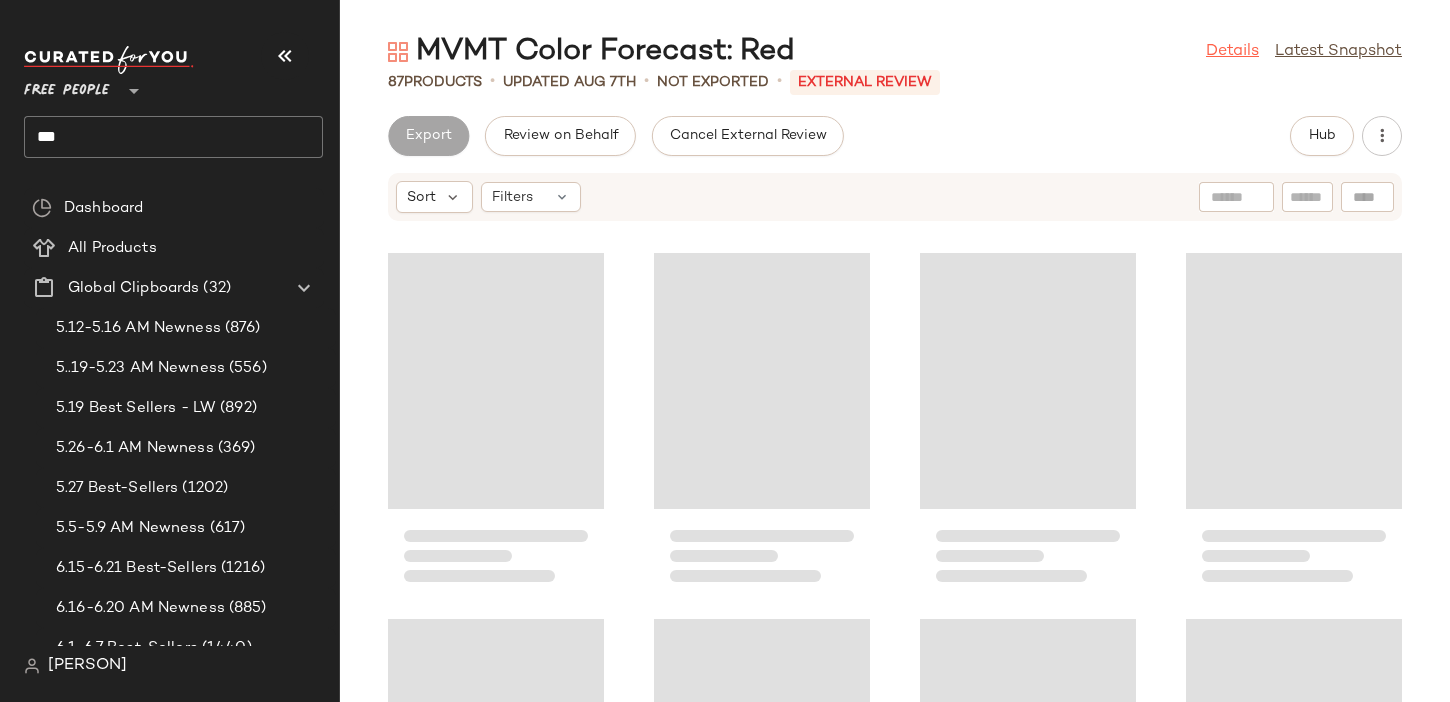 click on "Details" at bounding box center [1232, 52] 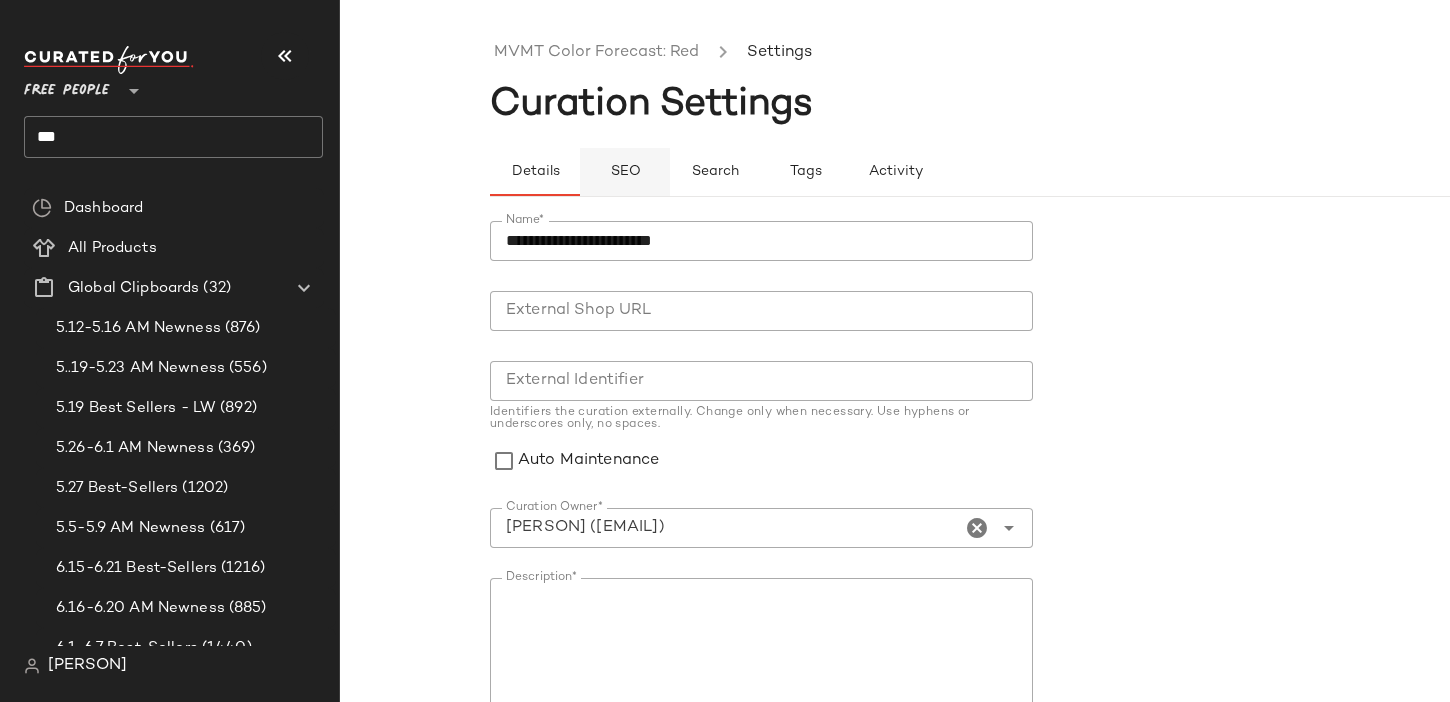 click on "SEO" 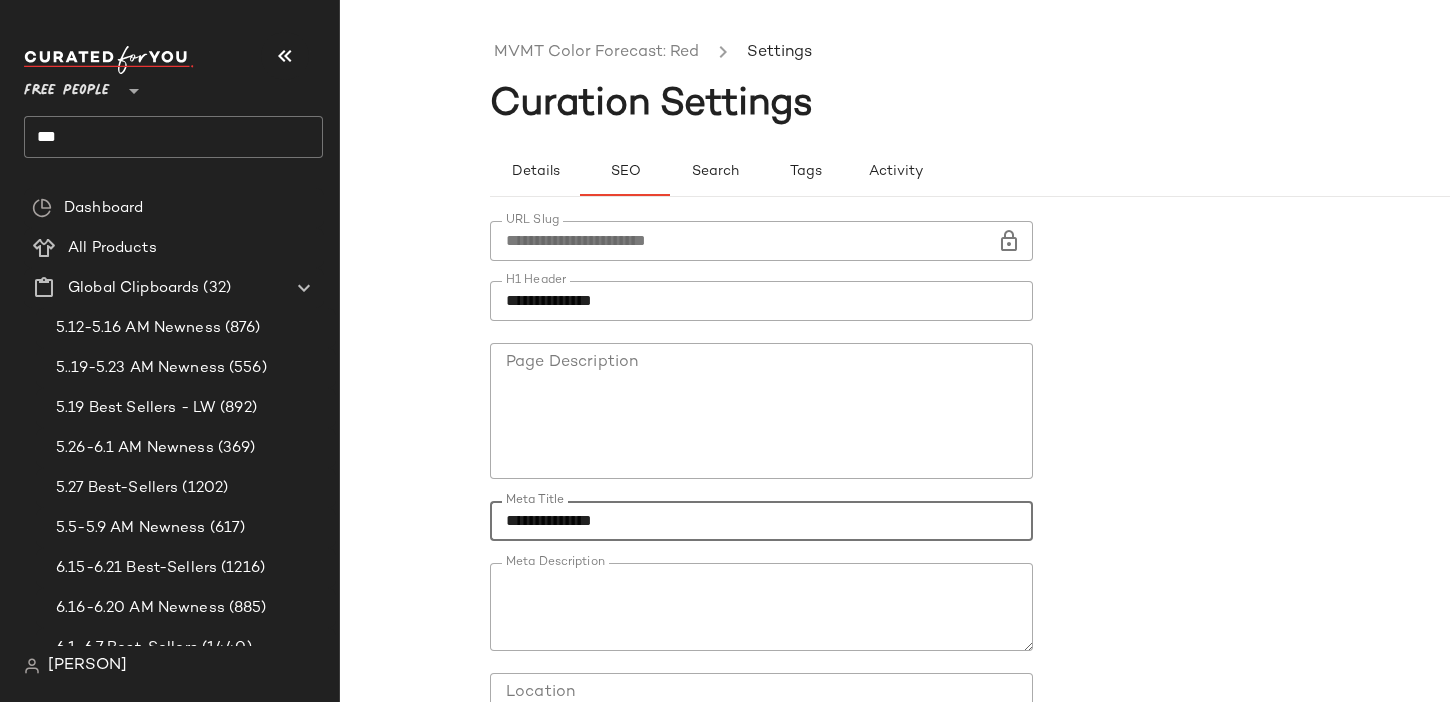 click on "**********" 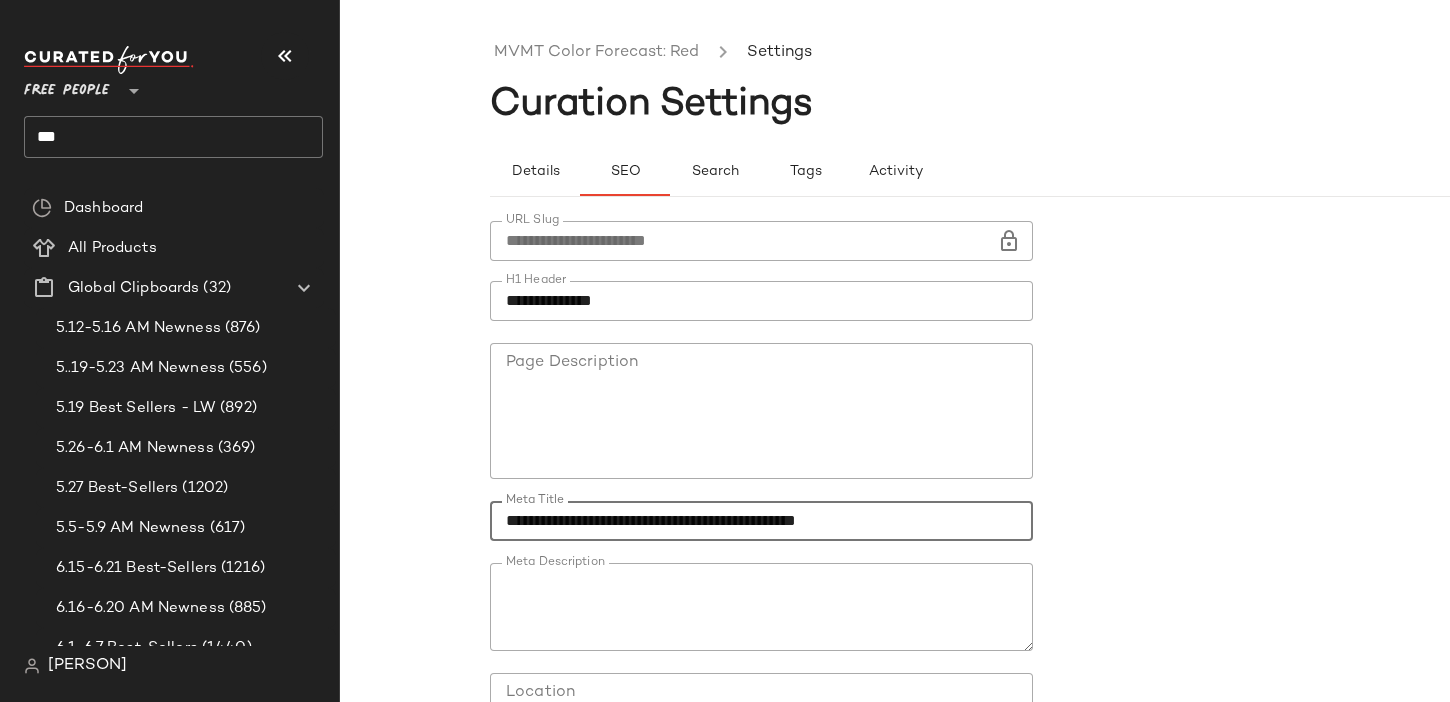 type on "**********" 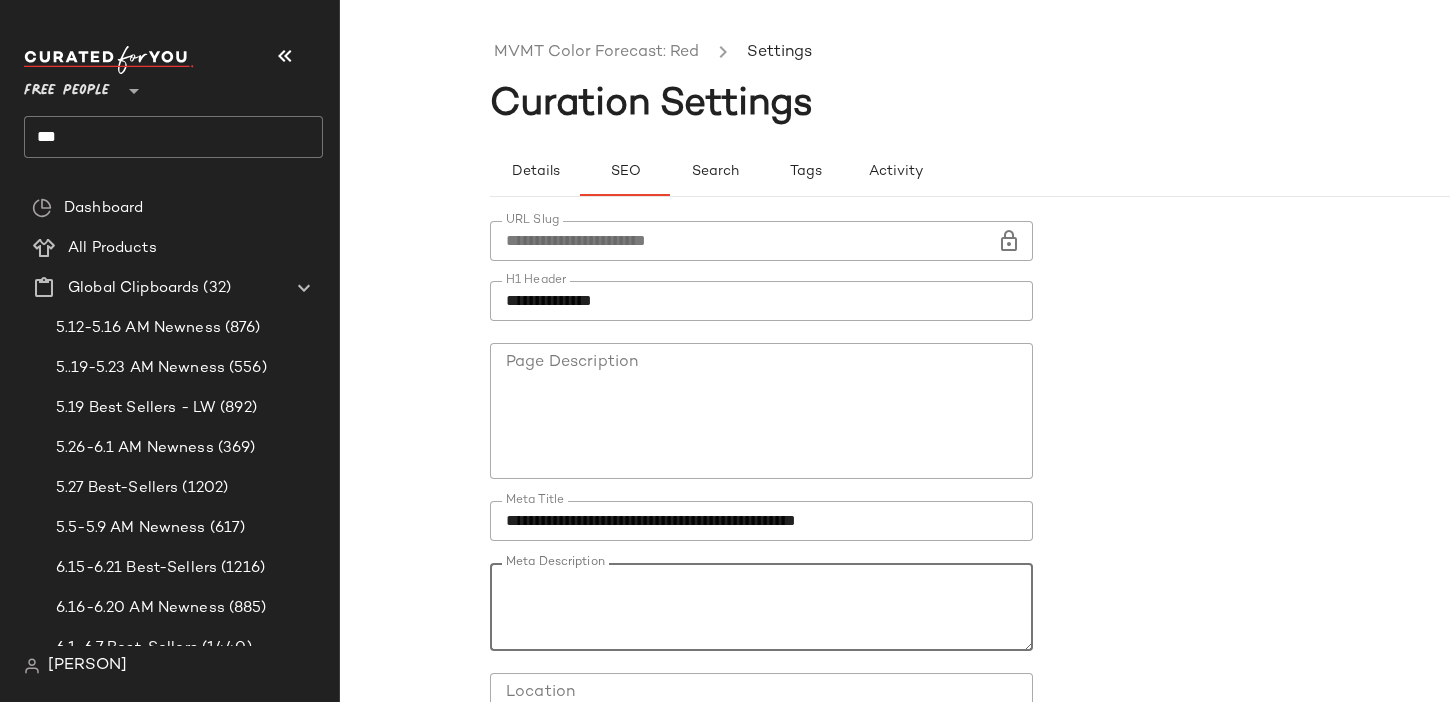 click on "Meta Description" 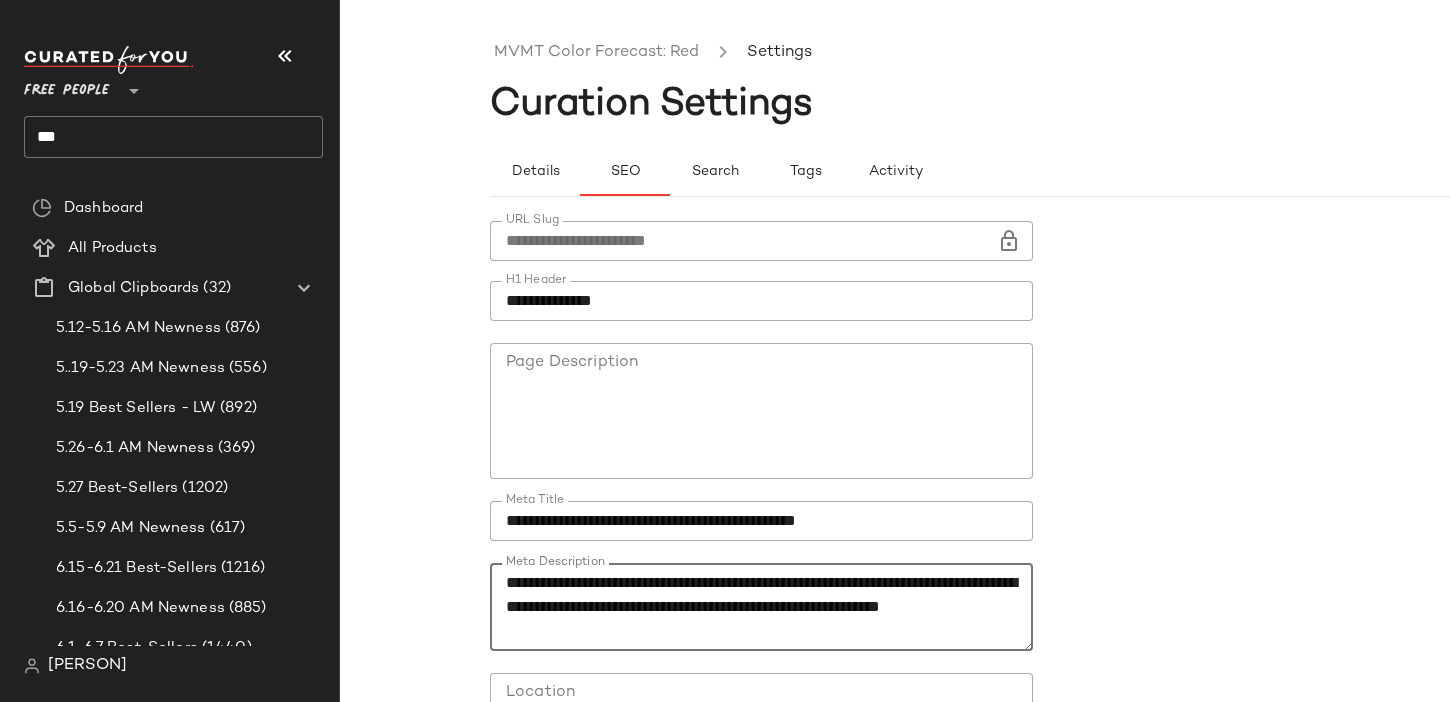 scroll, scrollTop: 180, scrollLeft: 0, axis: vertical 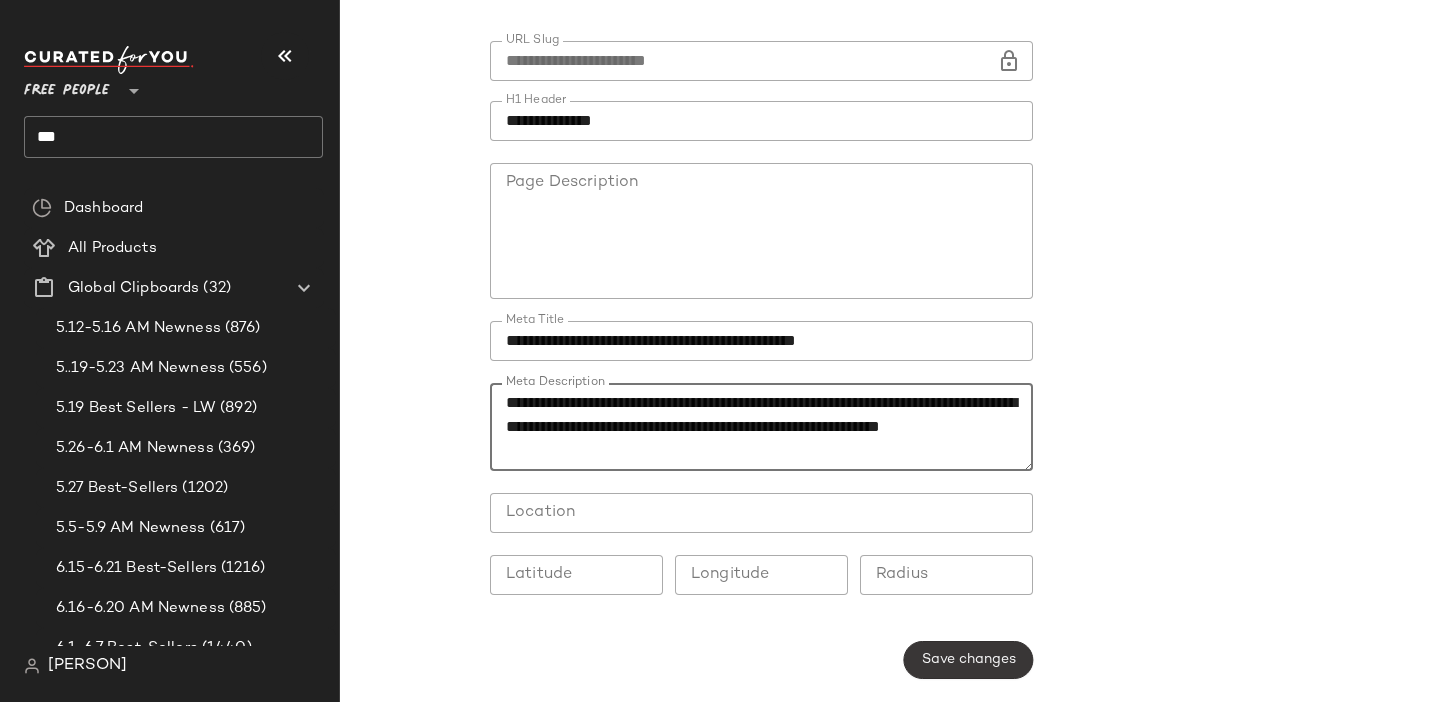 type on "**********" 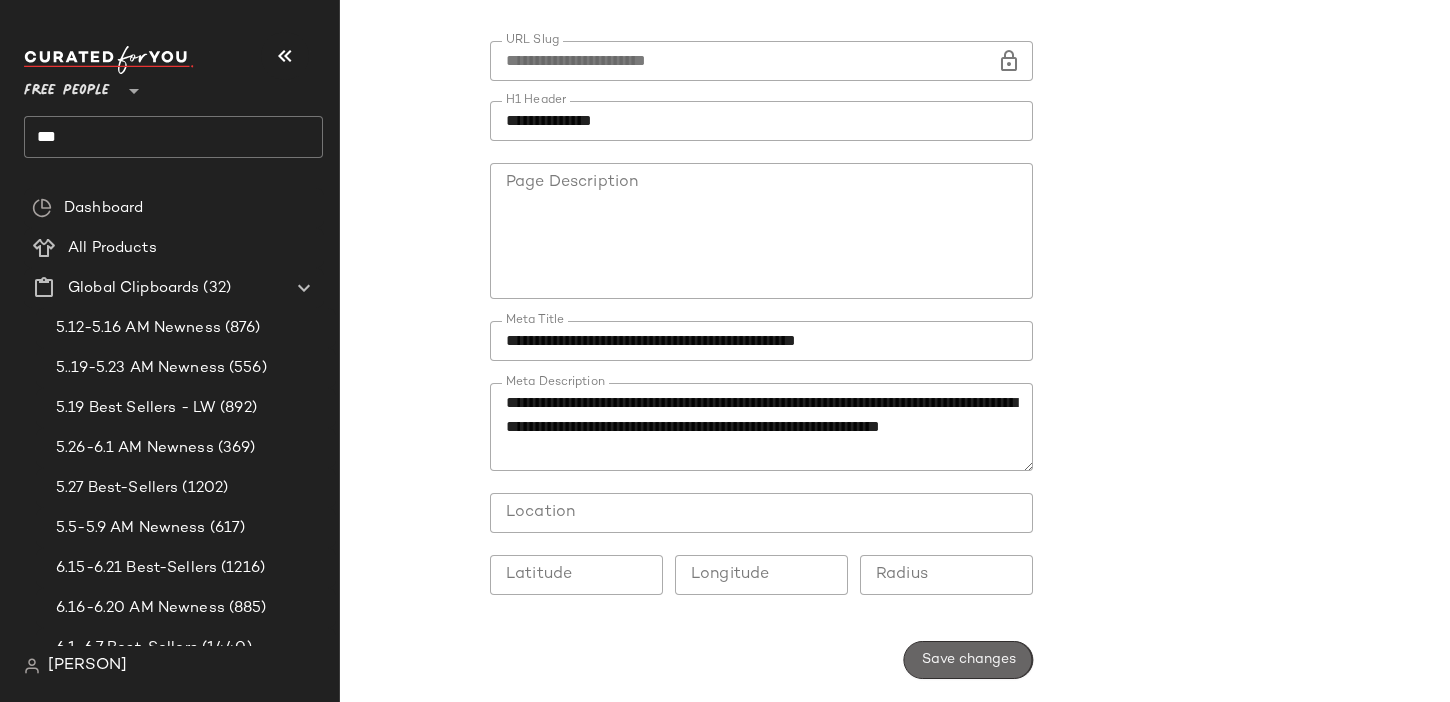 click on "Save changes" 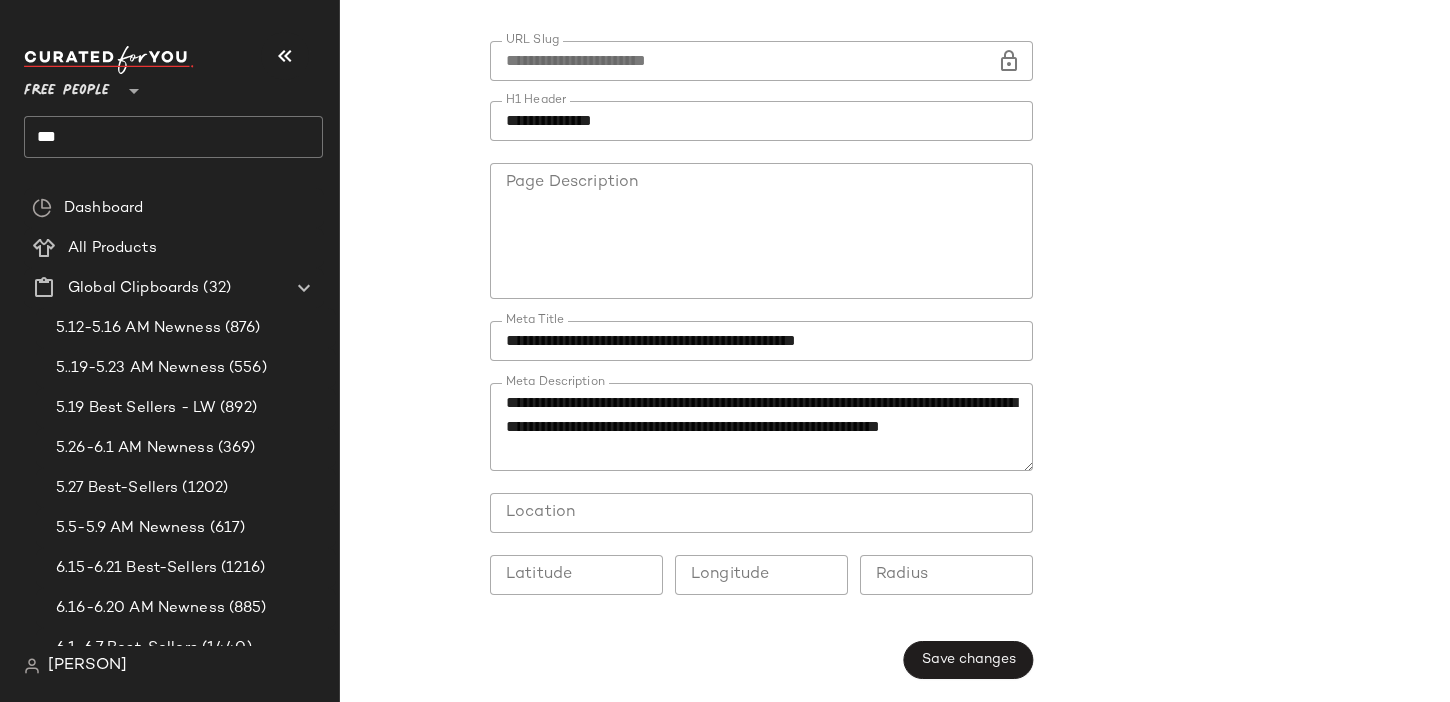 click on "***" 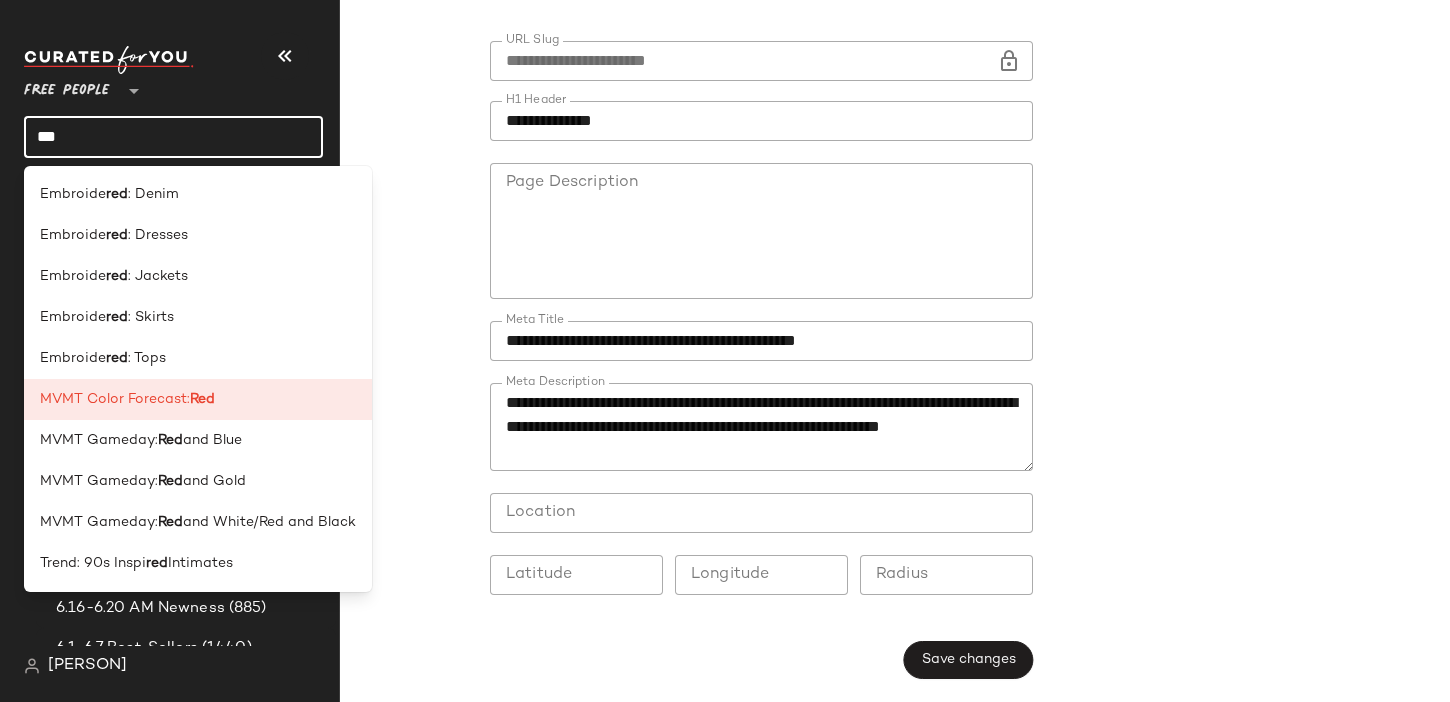 click on "***" 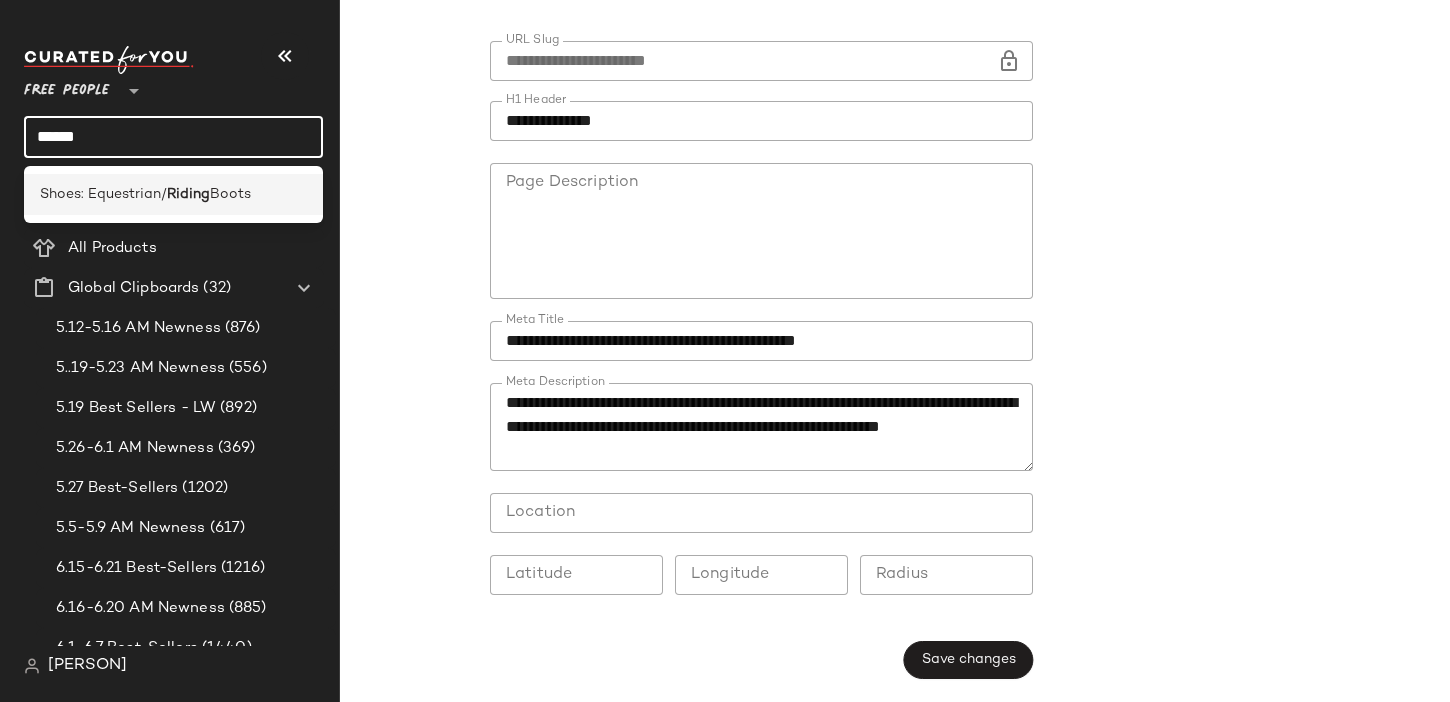 type on "******" 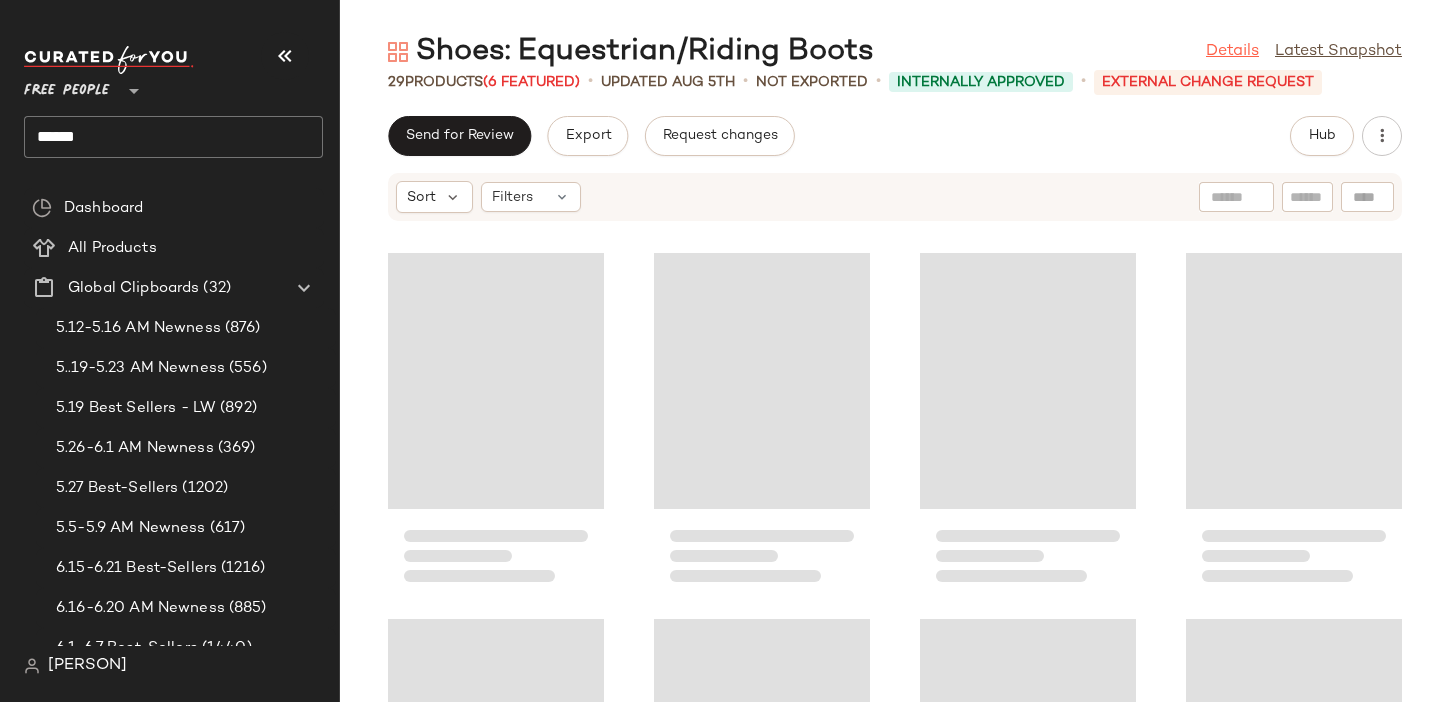 click on "Details" at bounding box center [1232, 52] 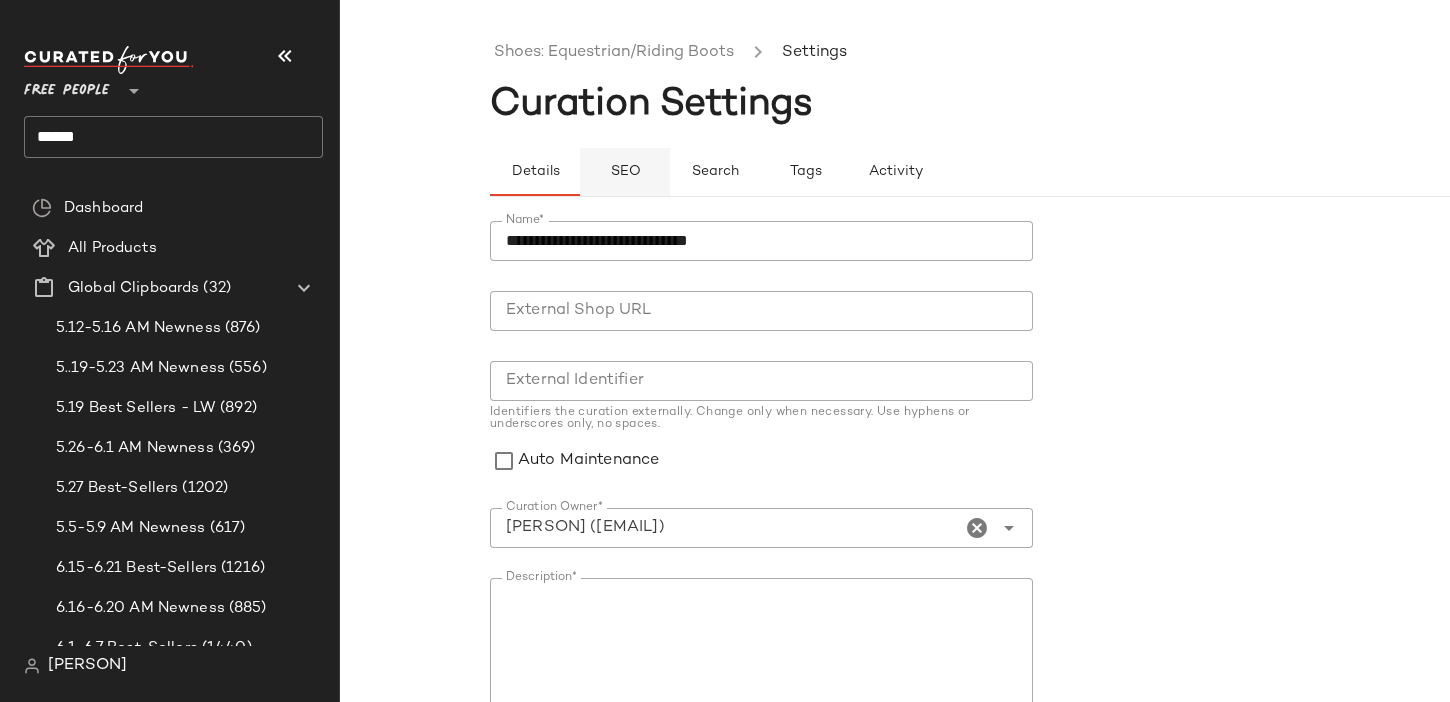 click on "SEO" 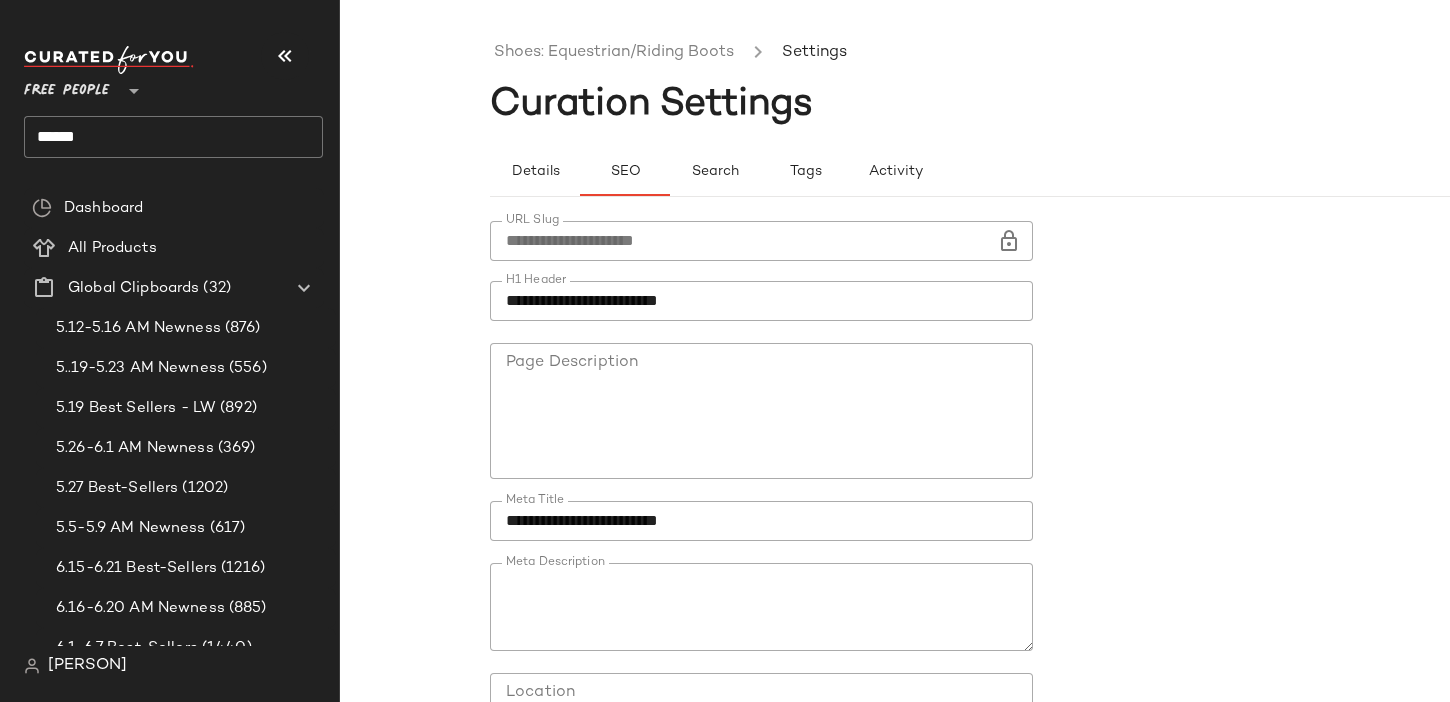 click at bounding box center [761, 494] 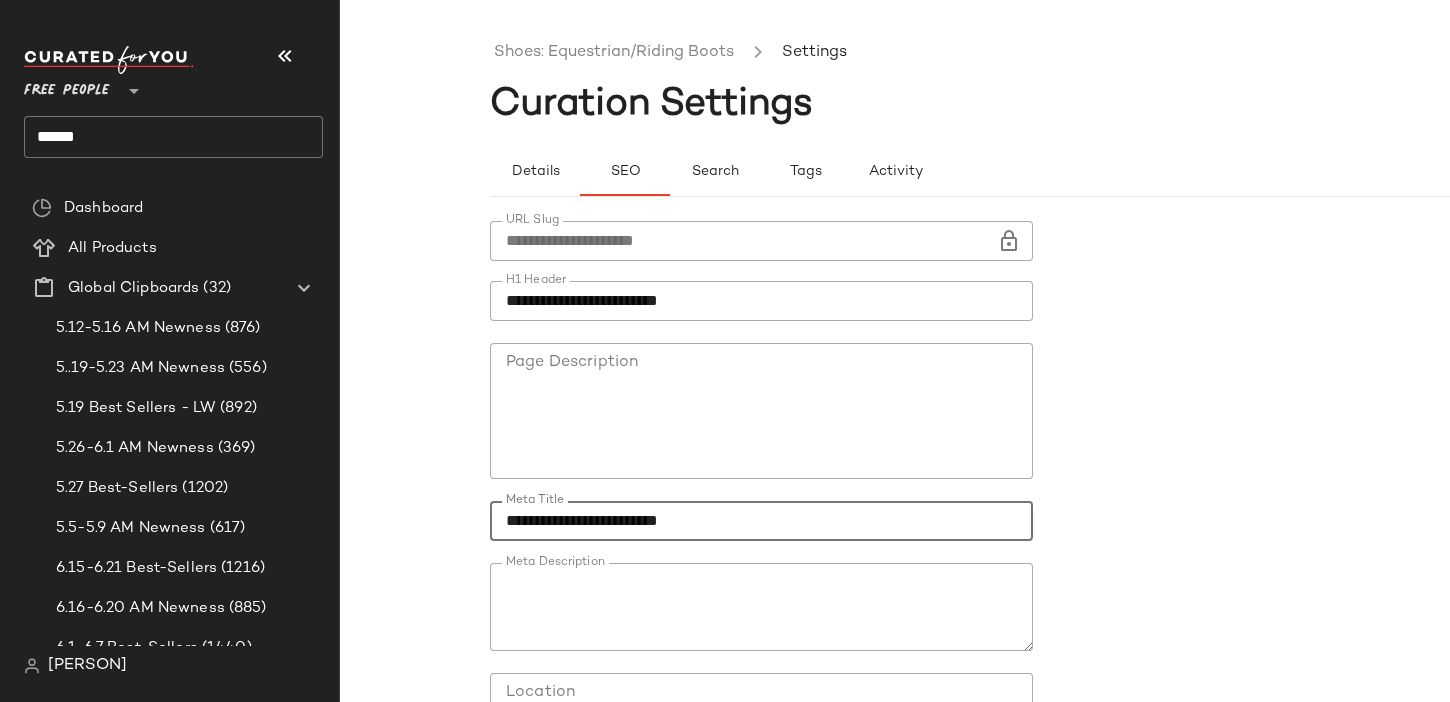 click on "**********" 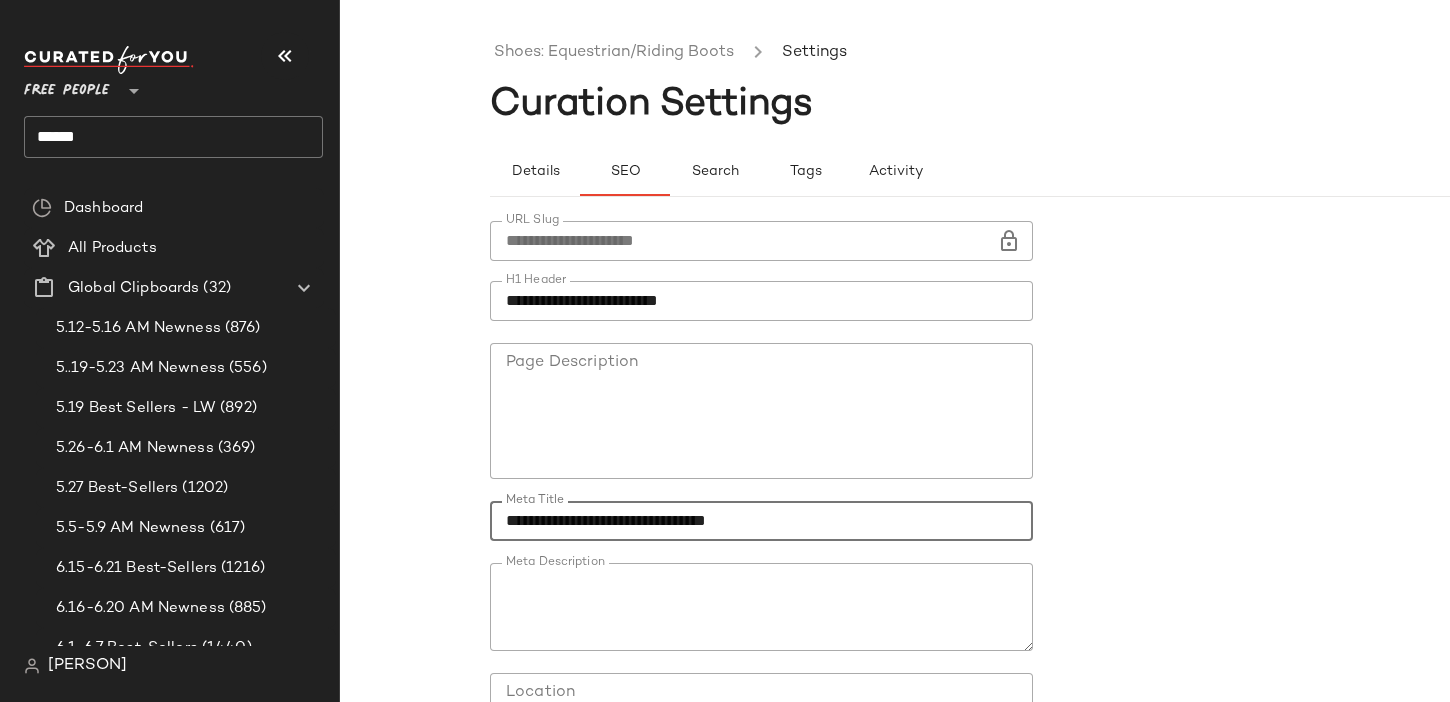 scroll, scrollTop: 180, scrollLeft: 0, axis: vertical 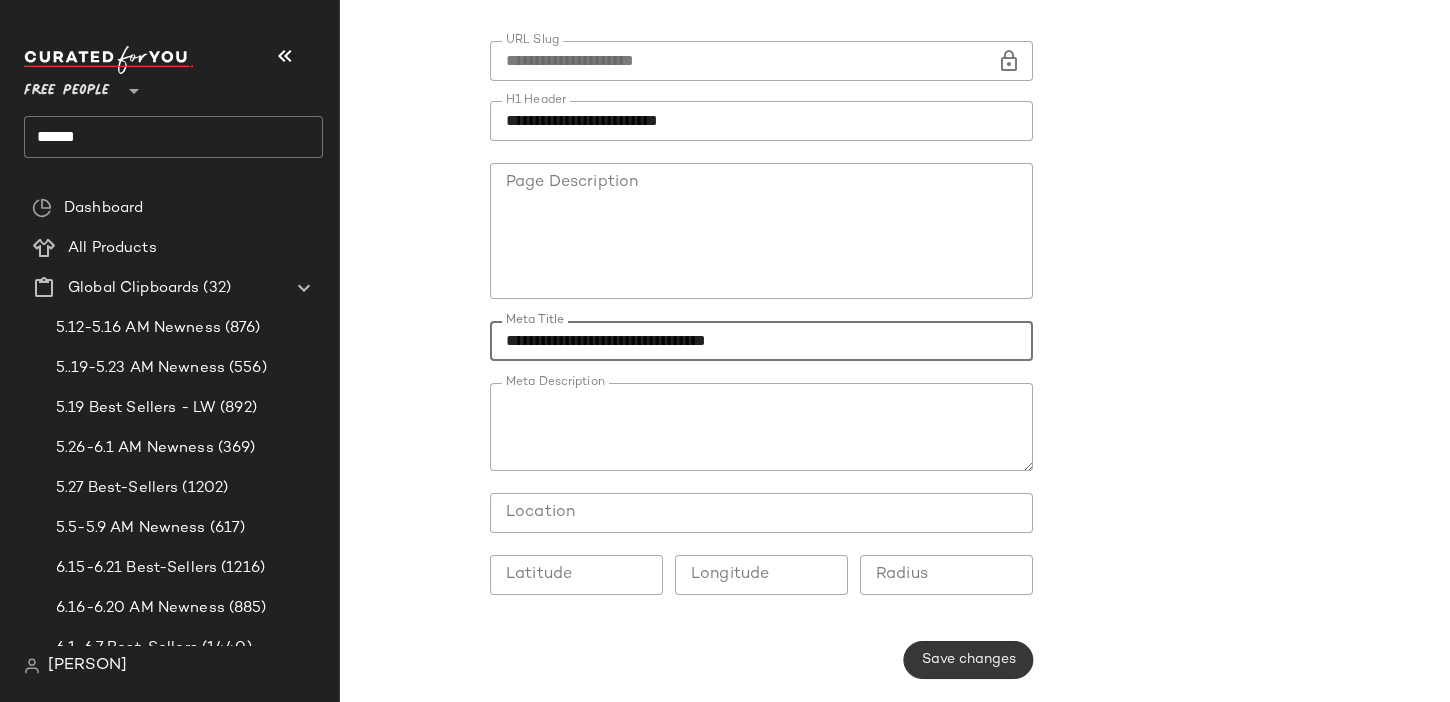 type on "**********" 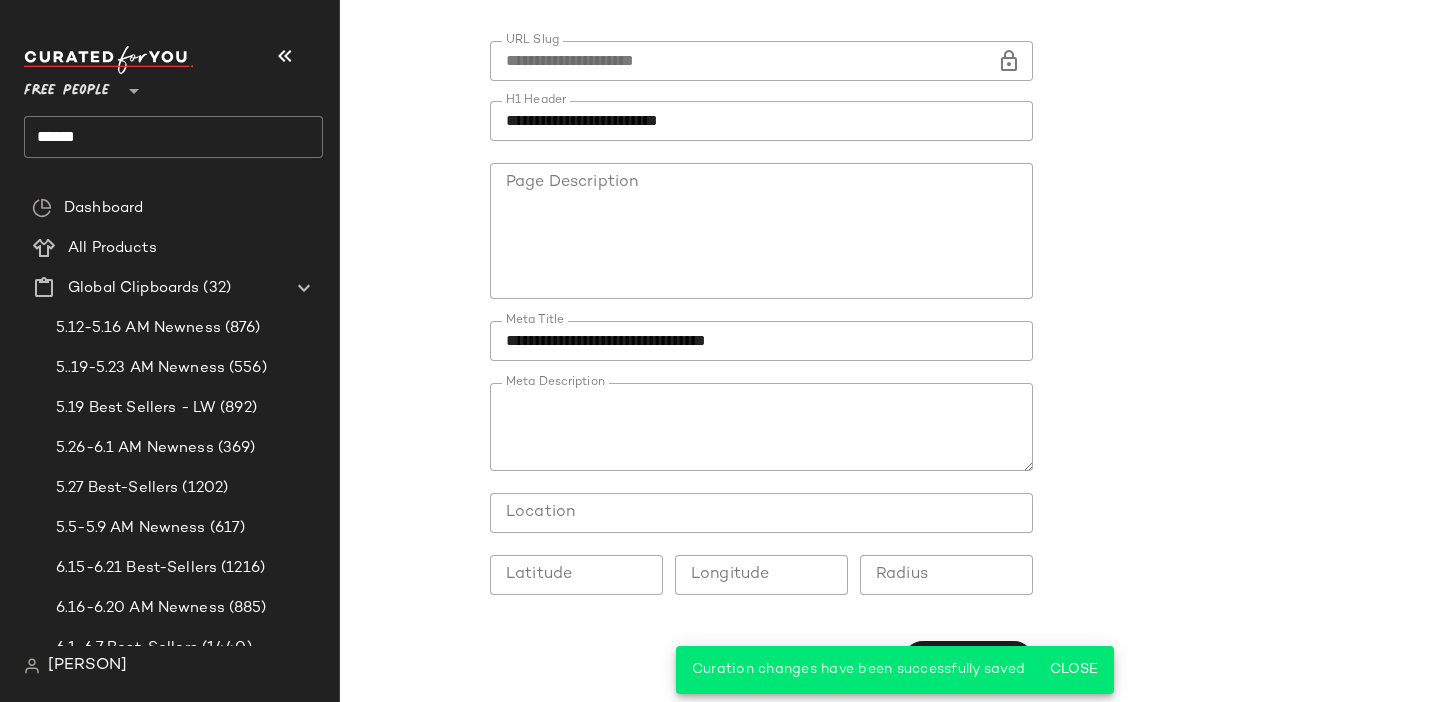 scroll, scrollTop: 0, scrollLeft: 0, axis: both 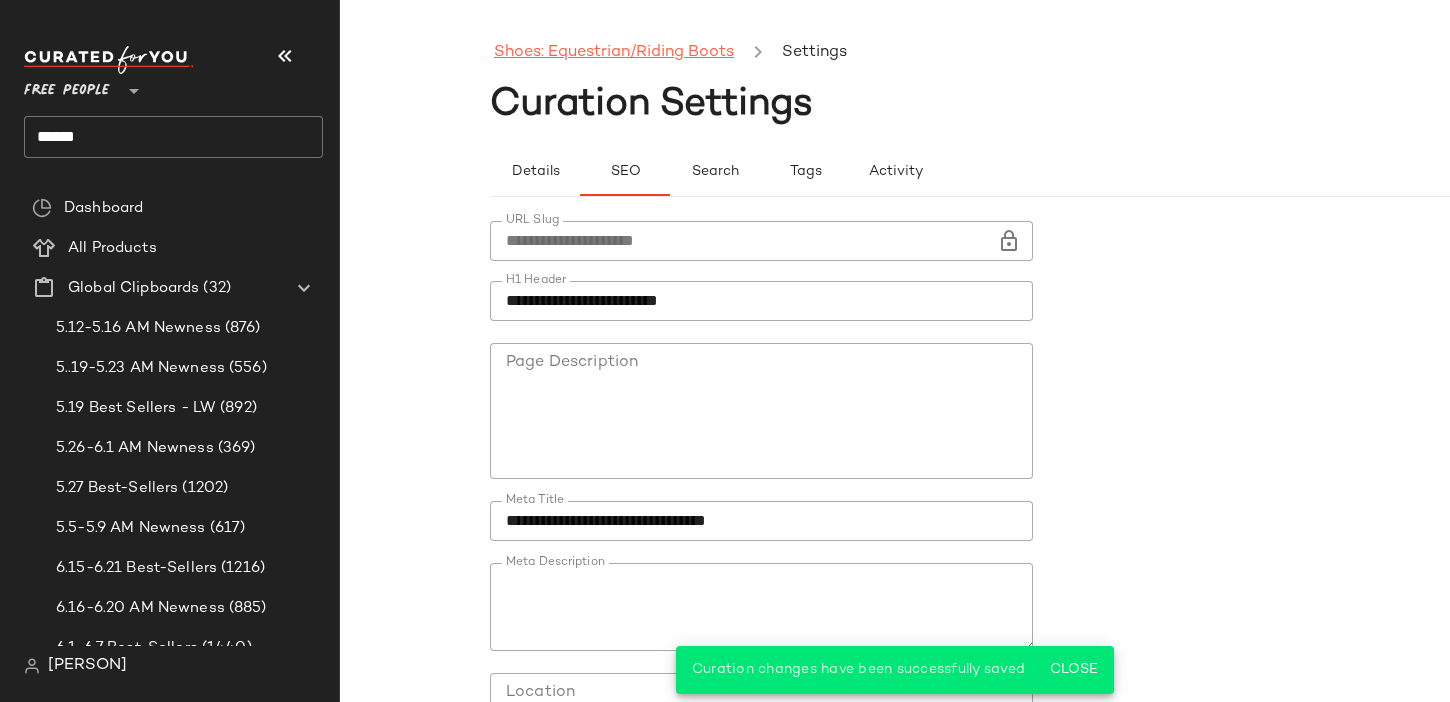 click on "Shoes: Equestrian/Riding Boots" at bounding box center (614, 53) 